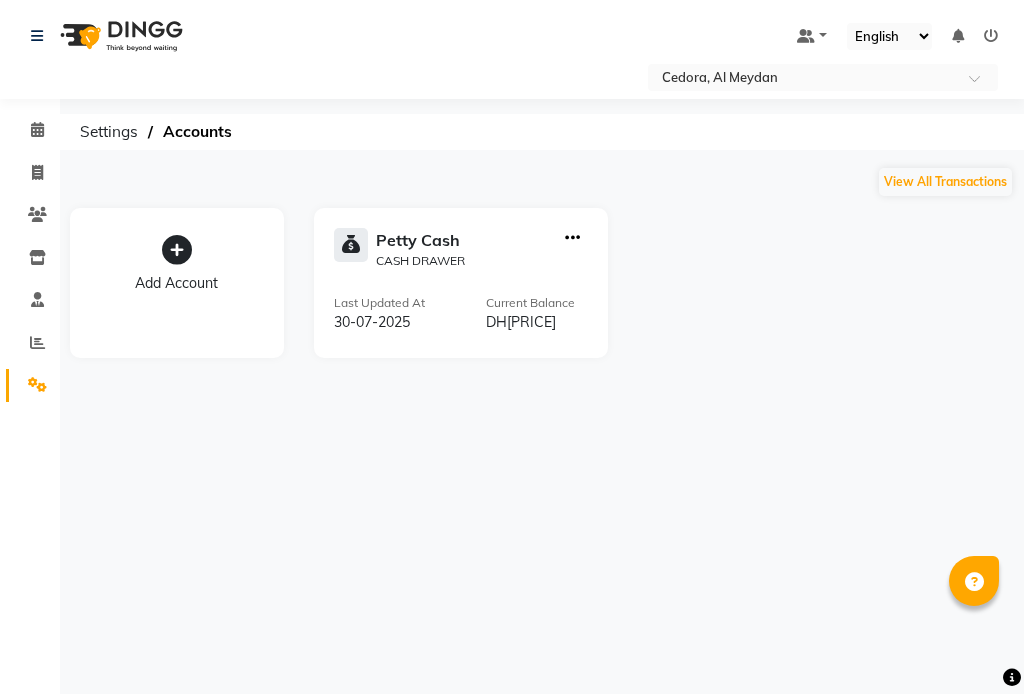 scroll, scrollTop: 0, scrollLeft: 0, axis: both 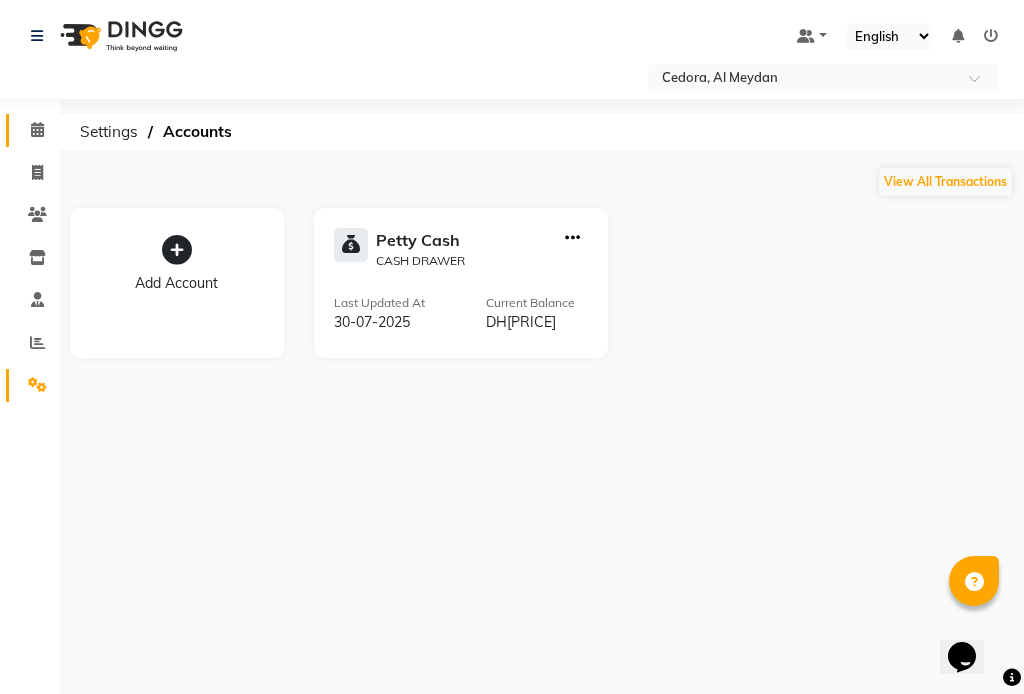 click 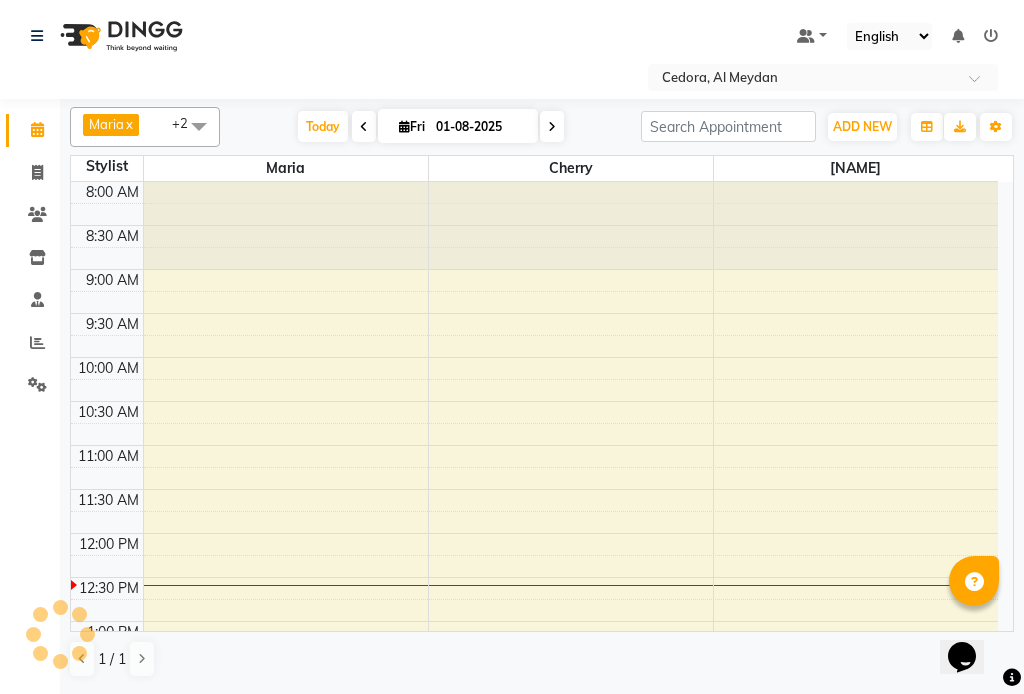 scroll, scrollTop: 0, scrollLeft: 0, axis: both 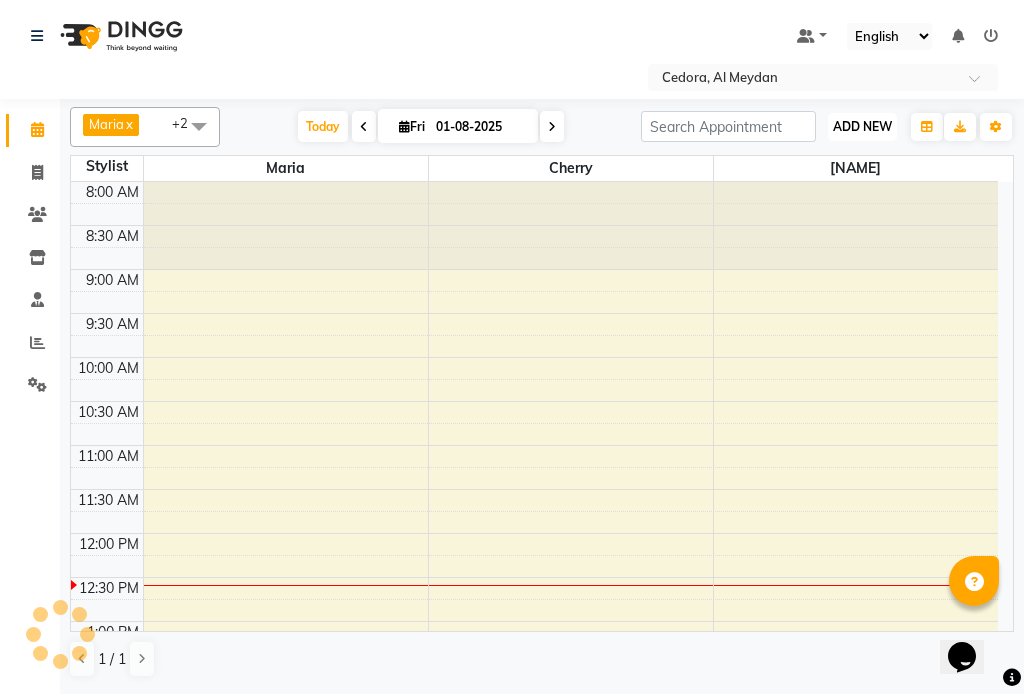 click on "ADD NEW" at bounding box center [862, 126] 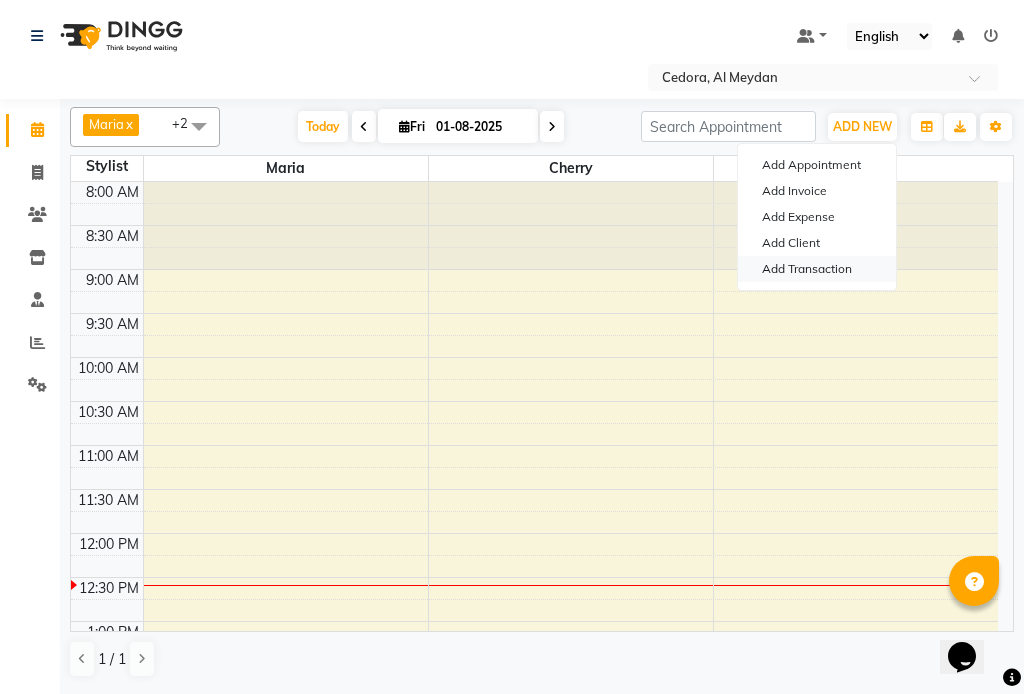 click on "Add Transaction" at bounding box center (817, 269) 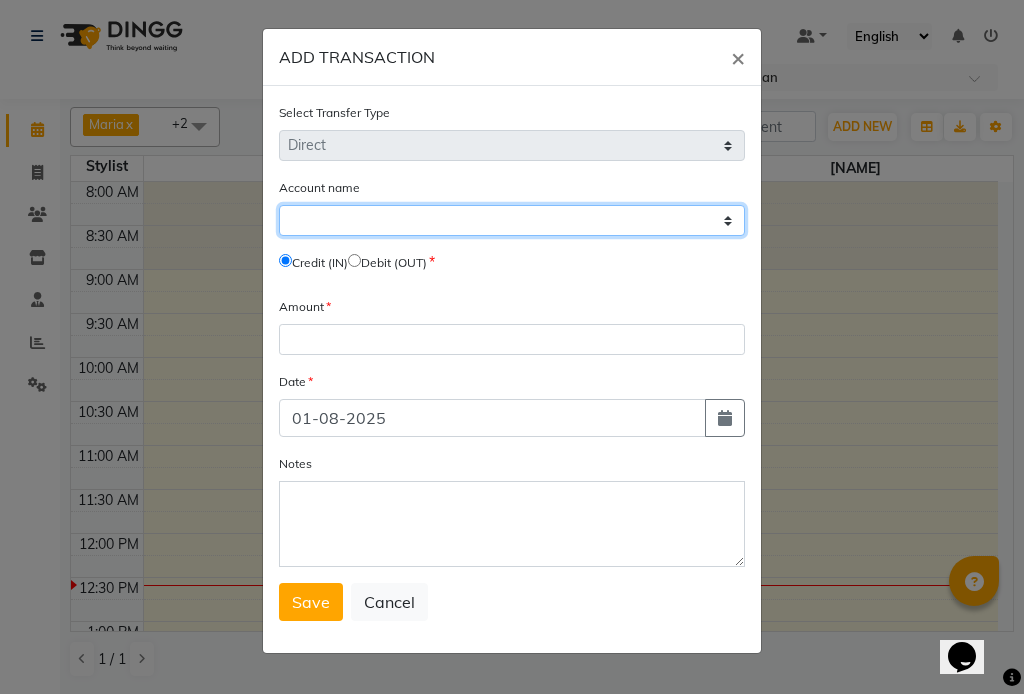 click on "Select Petty Cash" 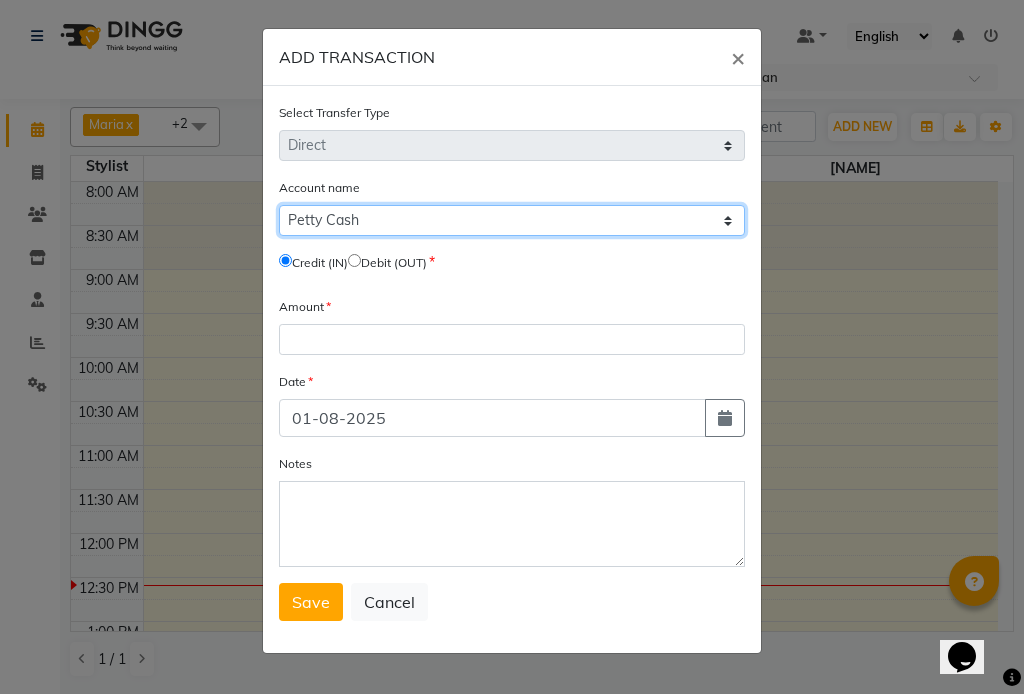 click on "Select Petty Cash" 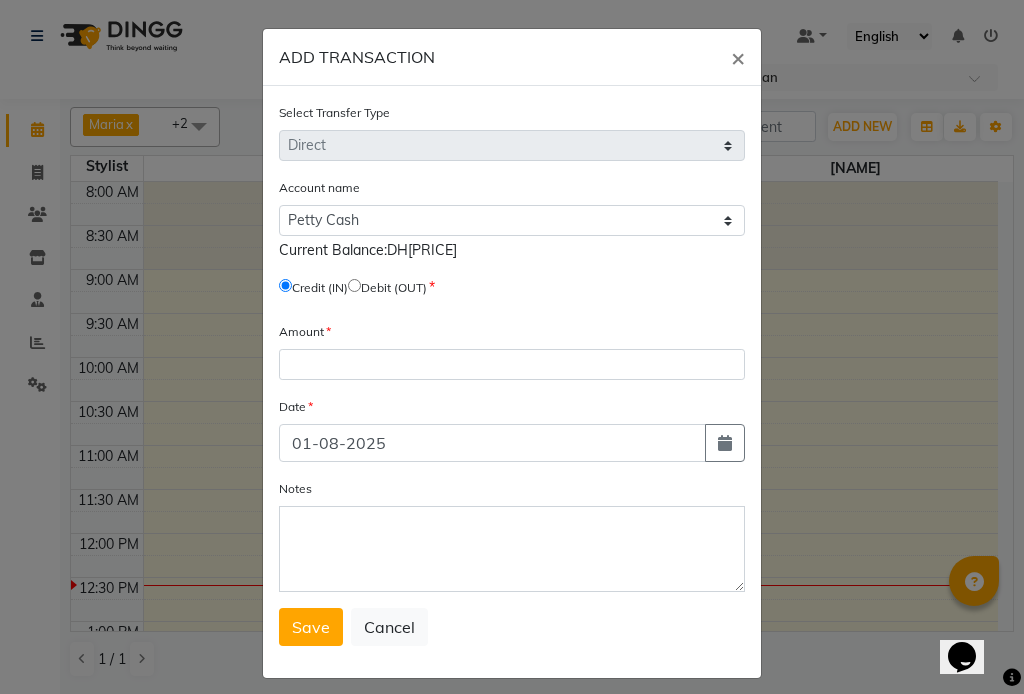 click 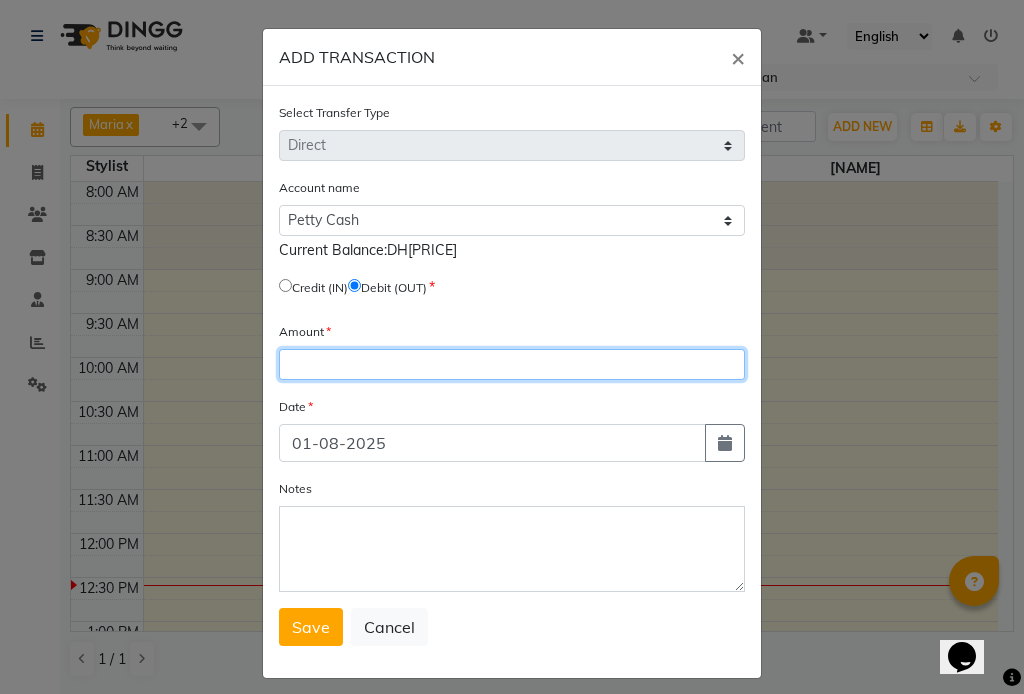 click 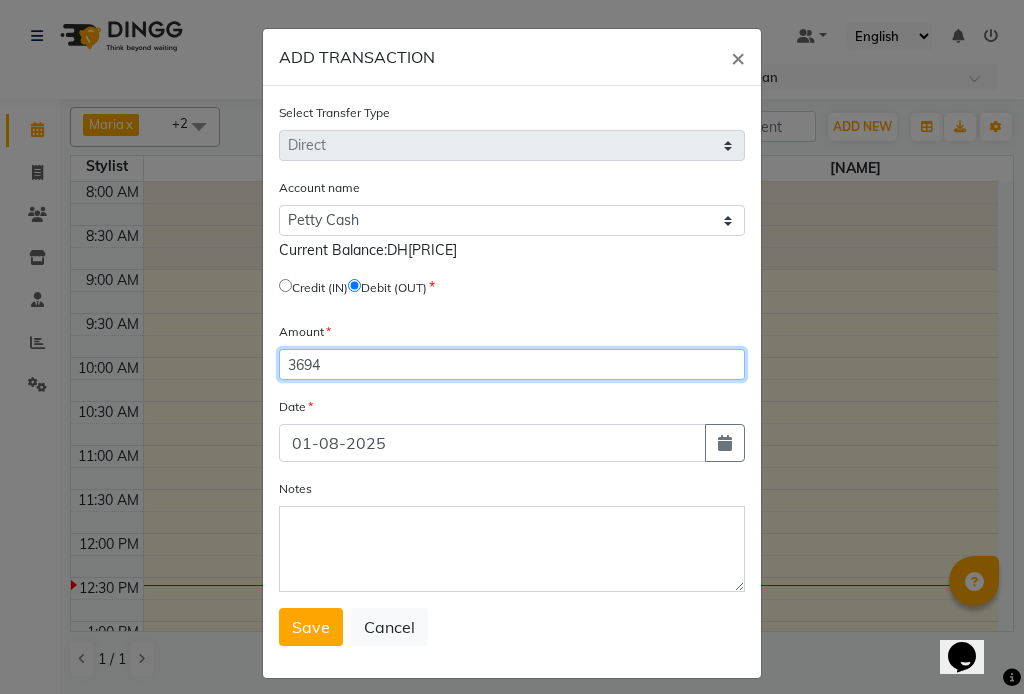 type on "3694" 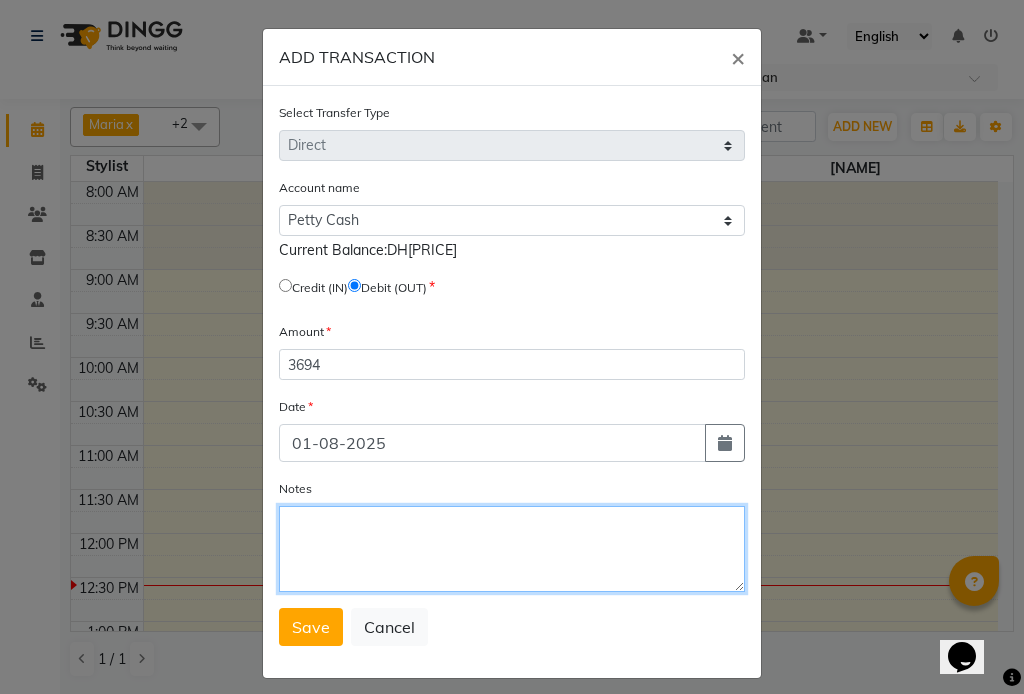 click on "Notes" at bounding box center [512, 549] 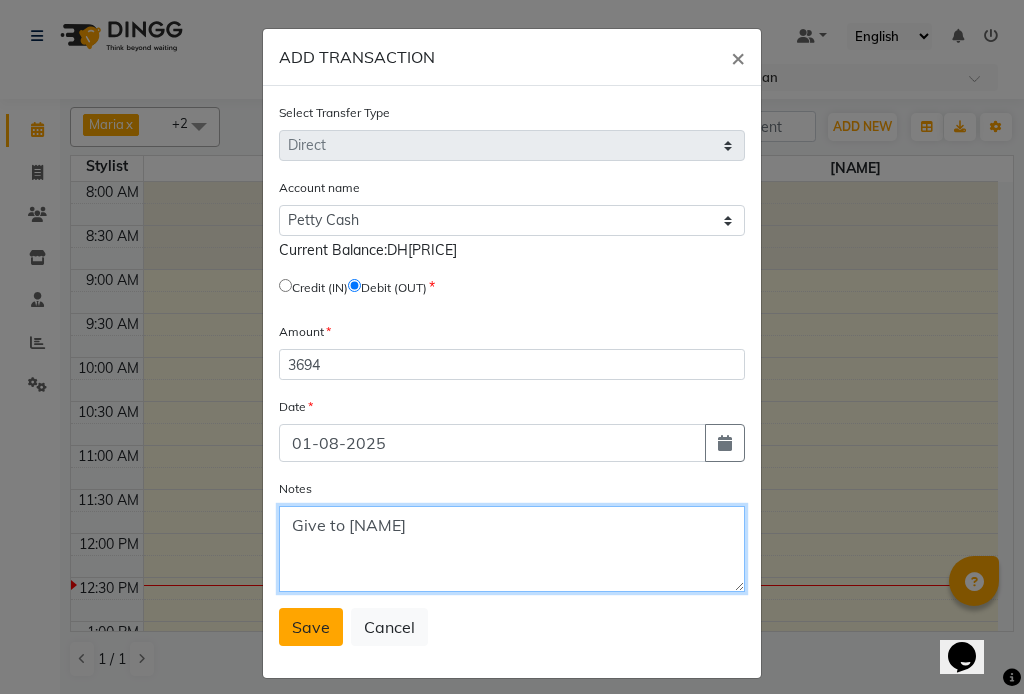 type on "Give to [NAME]" 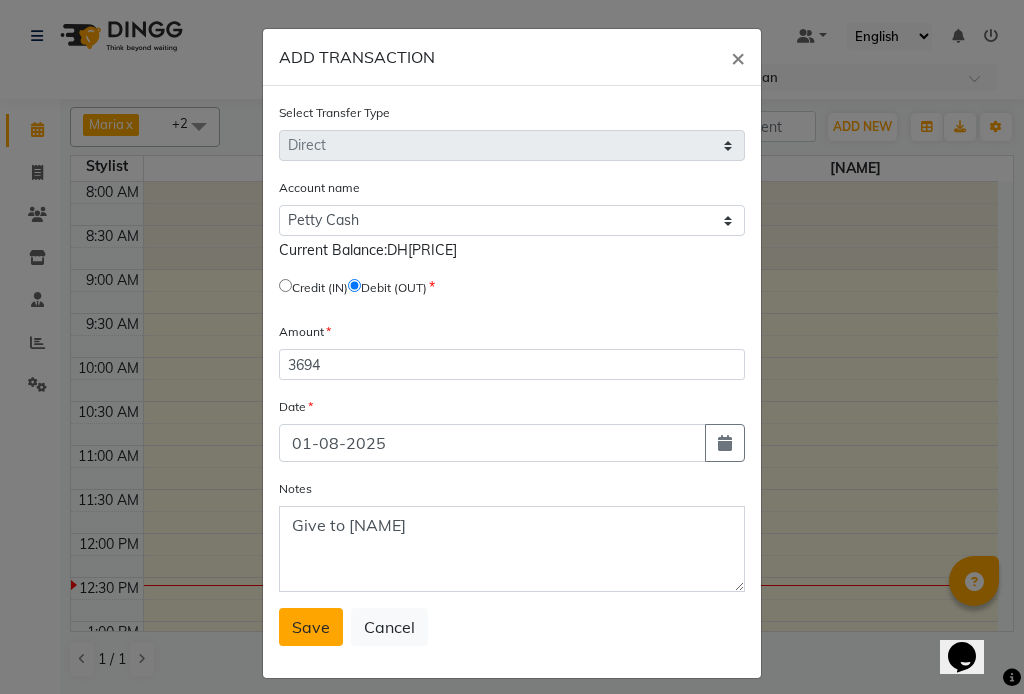 click on "Save" at bounding box center (311, 627) 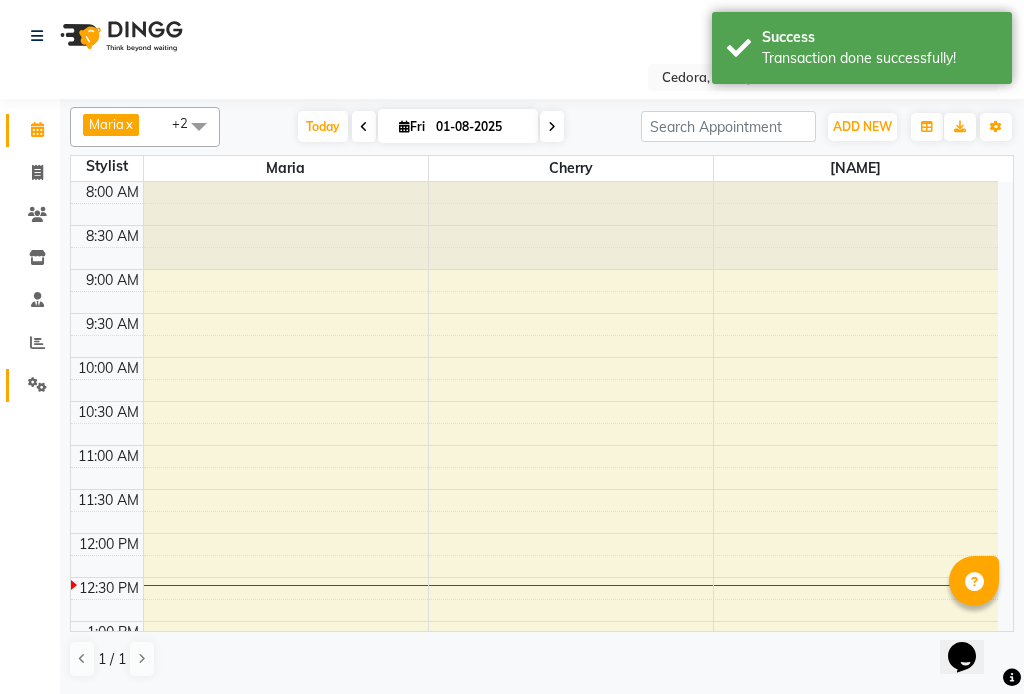 click 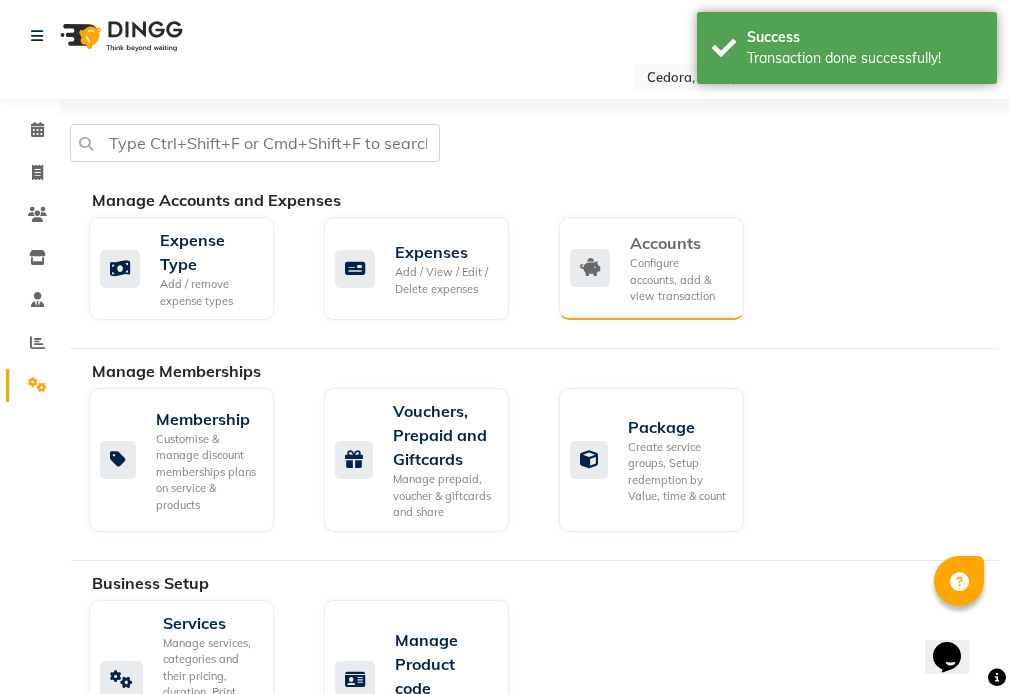 click on "Configure accounts, add & view transaction" 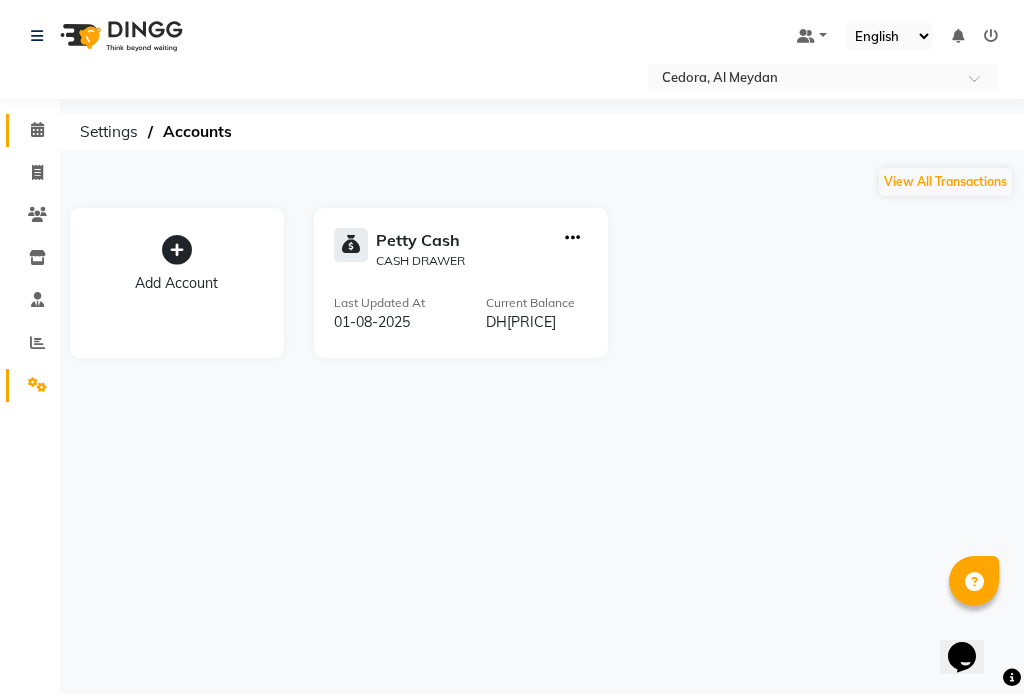 click 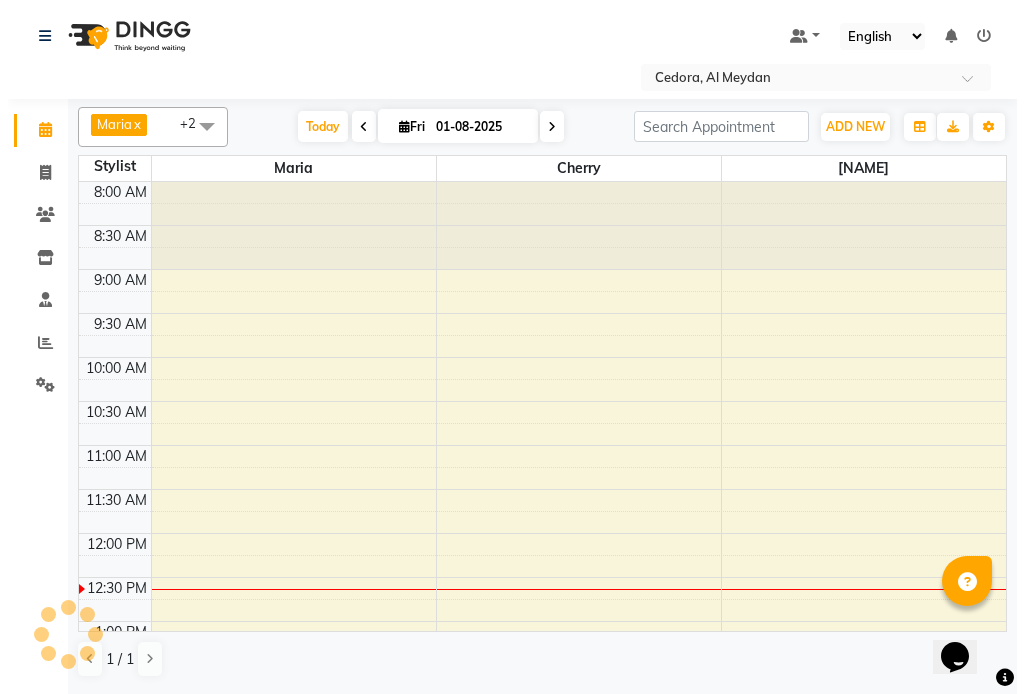 scroll, scrollTop: 0, scrollLeft: 0, axis: both 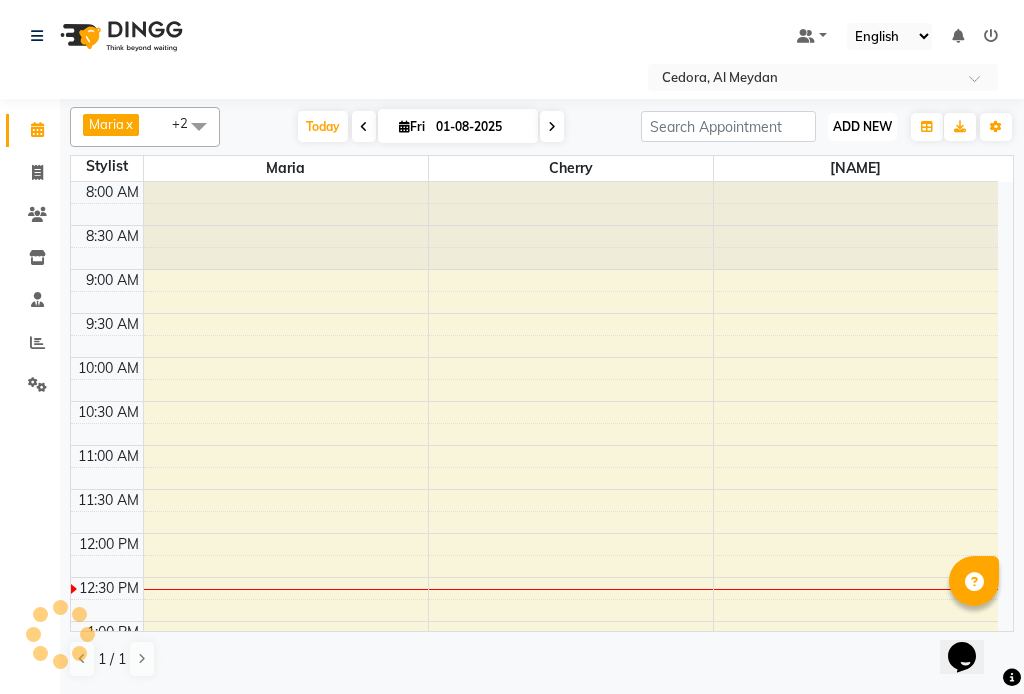 click on "ADD NEW" at bounding box center [862, 126] 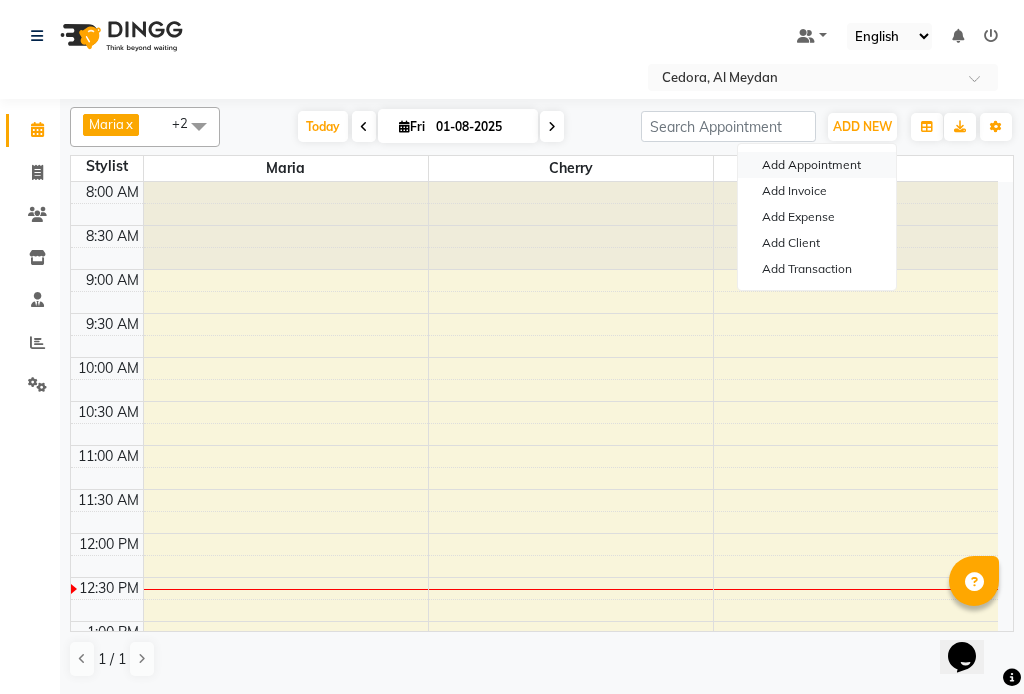 click on "Add Appointment" at bounding box center (817, 165) 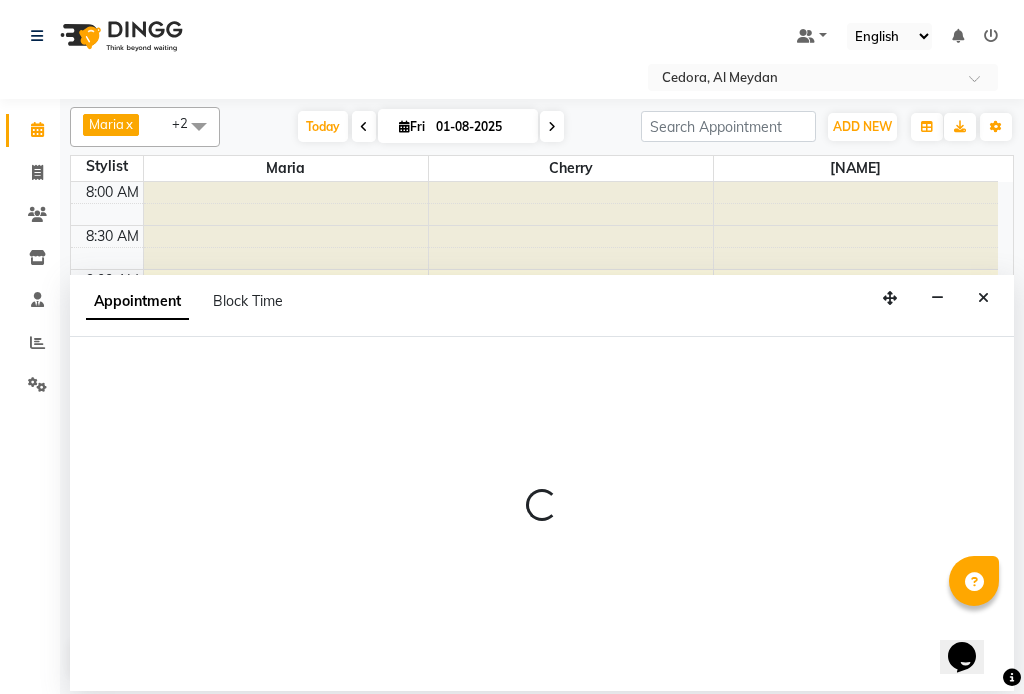 select on "540" 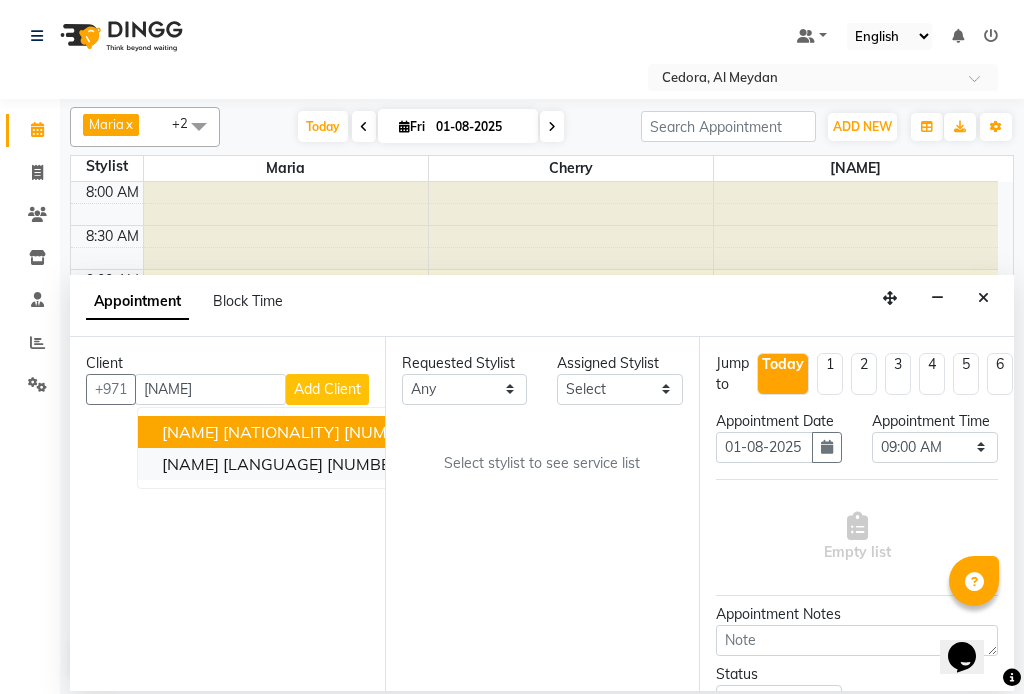 click on "[NAME] [LANGUAGE]" at bounding box center (242, 464) 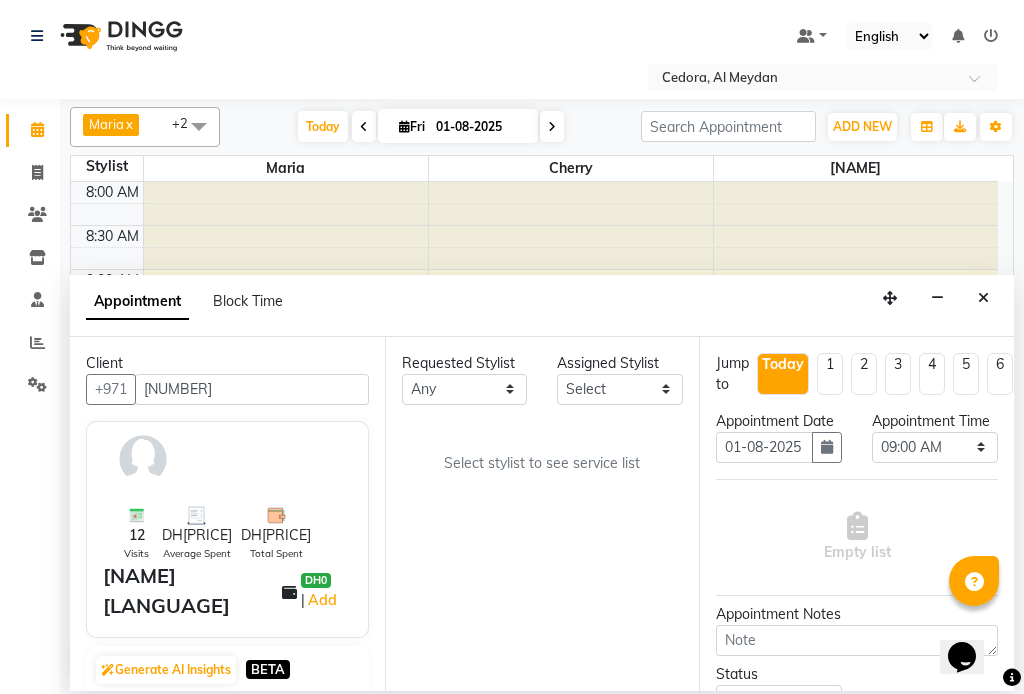 type on "[NUMBER]" 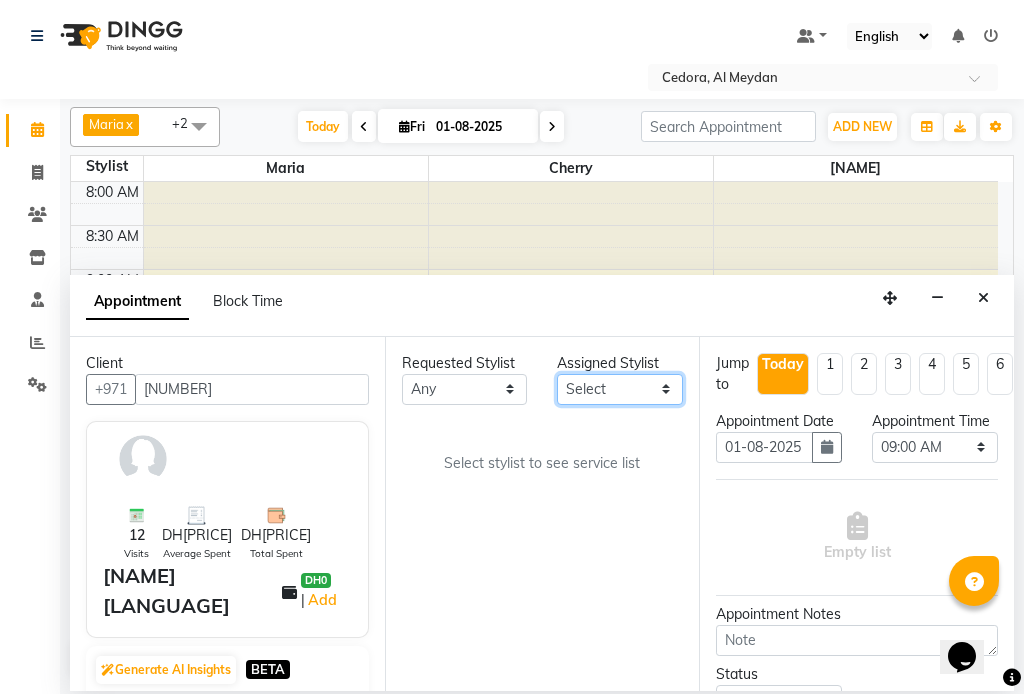 click on "Select [NAME] [NAME] [NAME] [NAME]" at bounding box center [620, 389] 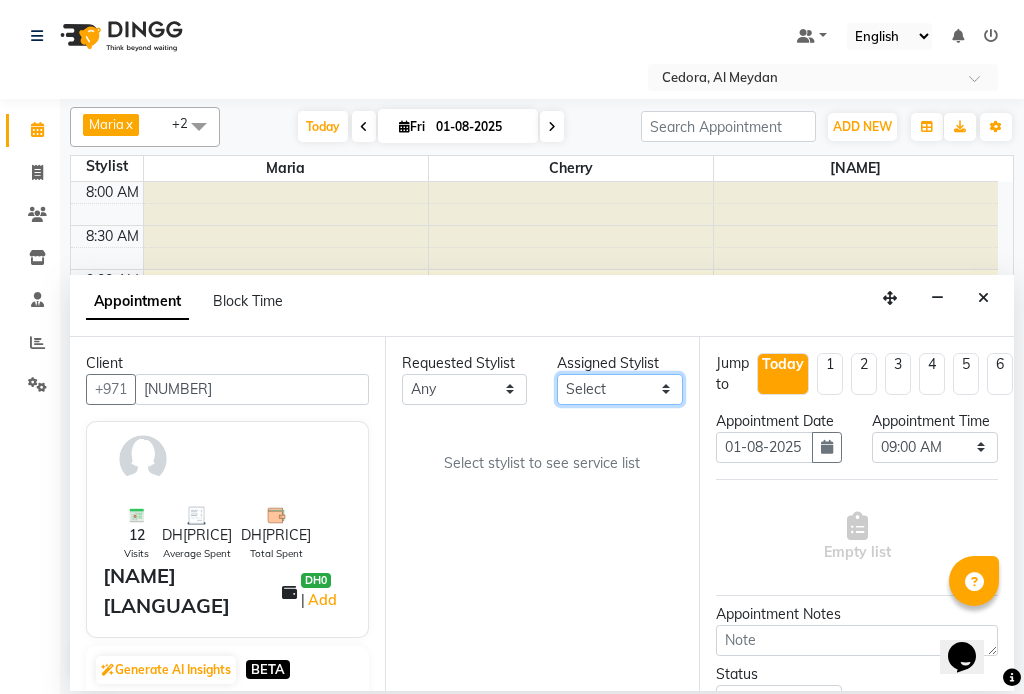 select on "36348" 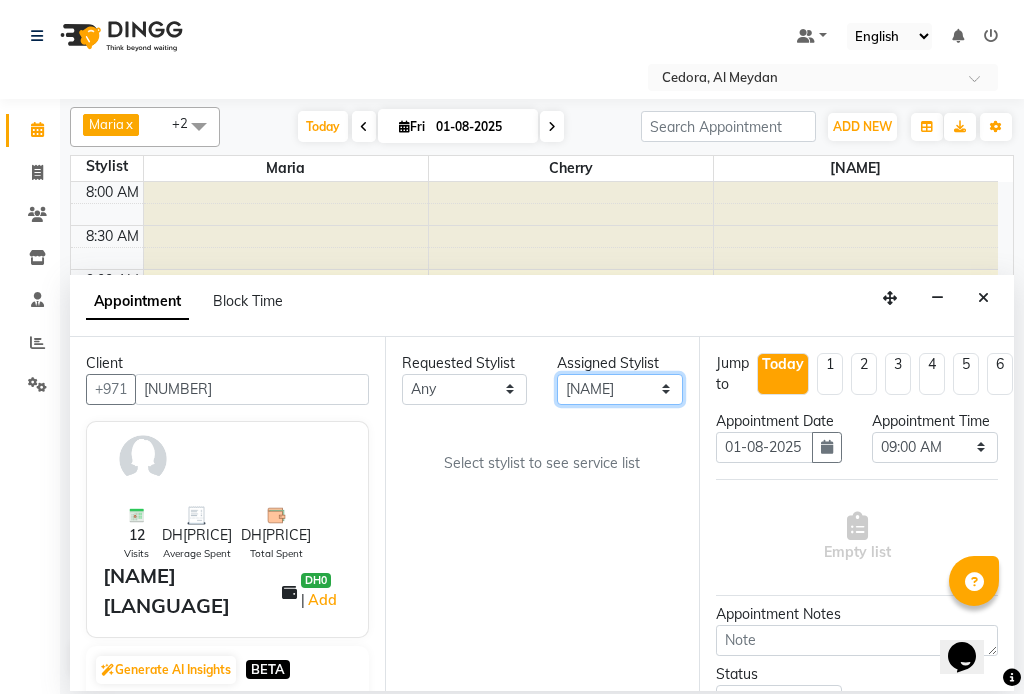 click on "Select [NAME] [NAME] [NAME] [NAME]" at bounding box center (620, 389) 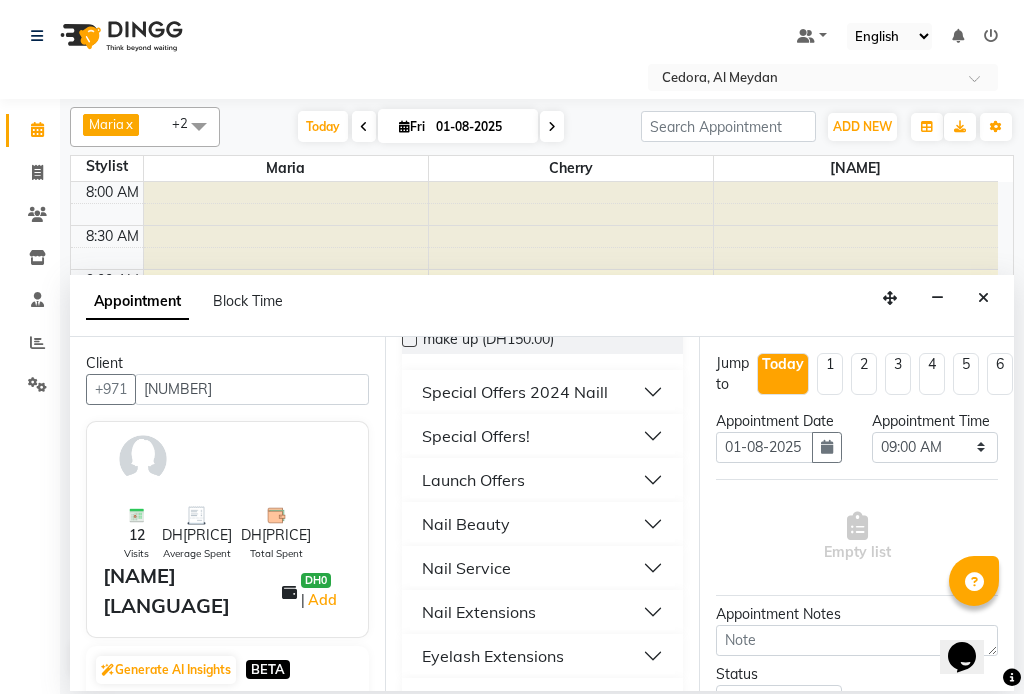 scroll, scrollTop: 849, scrollLeft: 0, axis: vertical 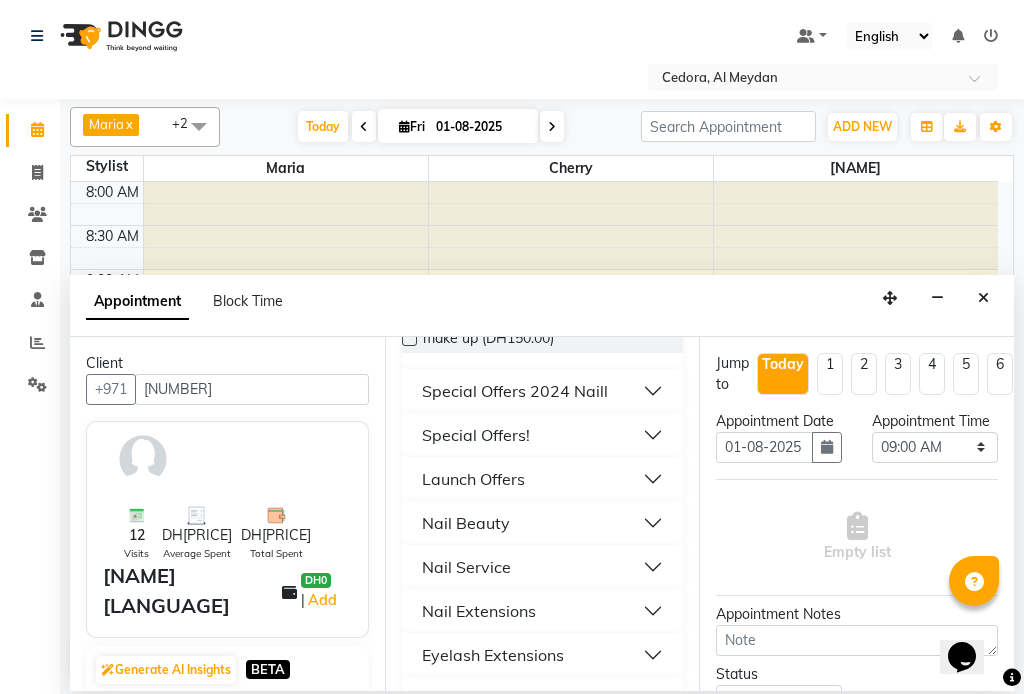 click on "Nail Service" at bounding box center [466, 567] 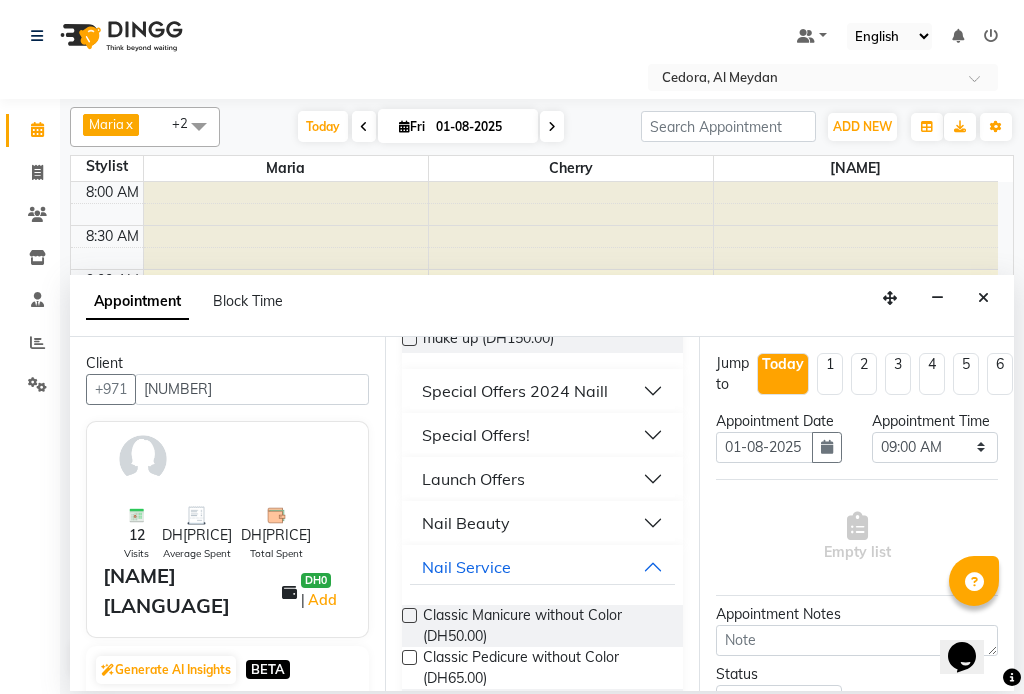 click at bounding box center [409, 615] 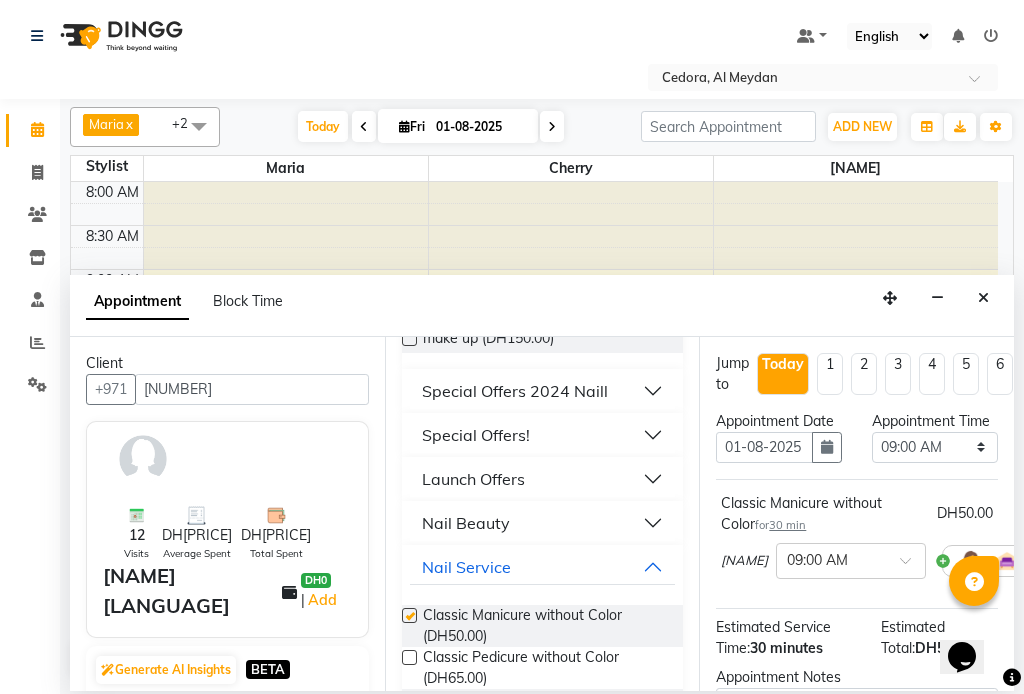checkbox on "false" 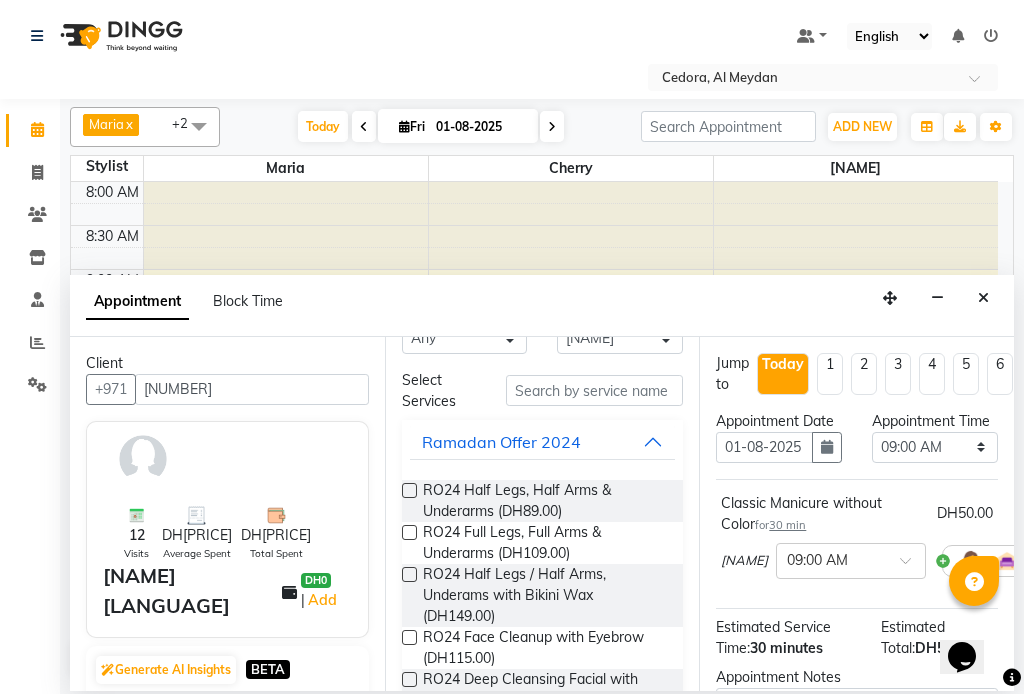 scroll, scrollTop: 0, scrollLeft: 0, axis: both 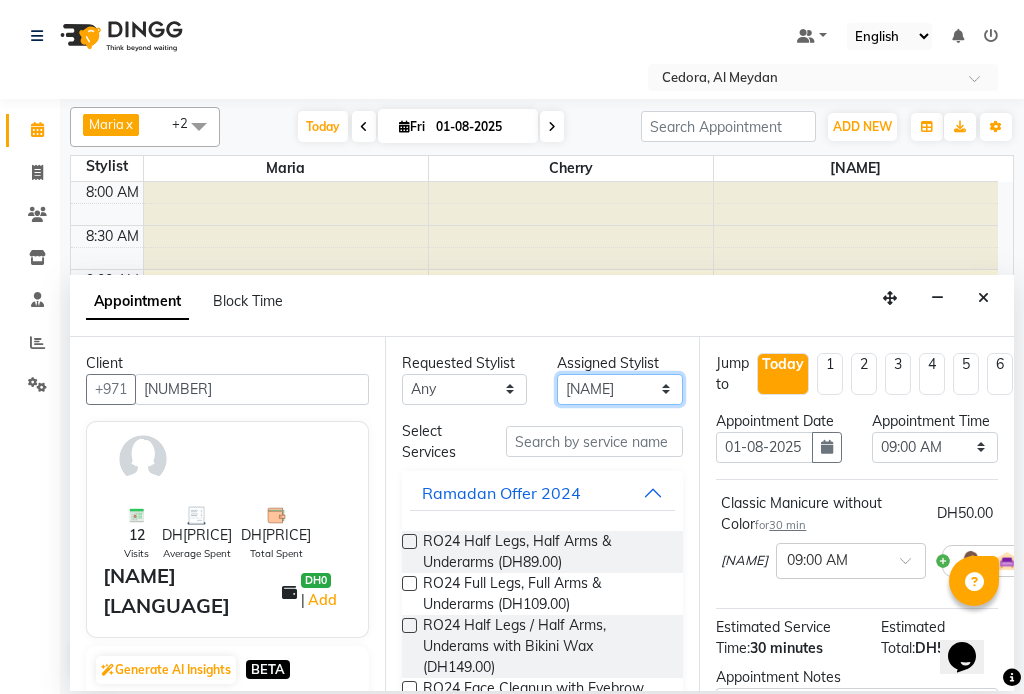 click on "Select [NAME] [NAME] [NAME] [NAME]" at bounding box center [620, 389] 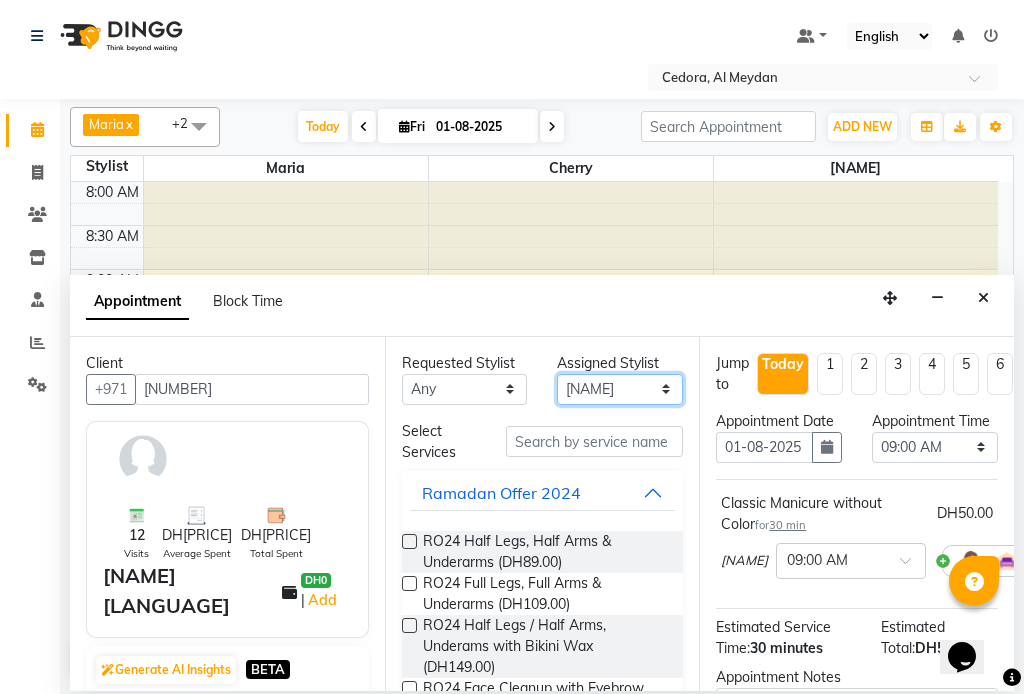 select on "34803" 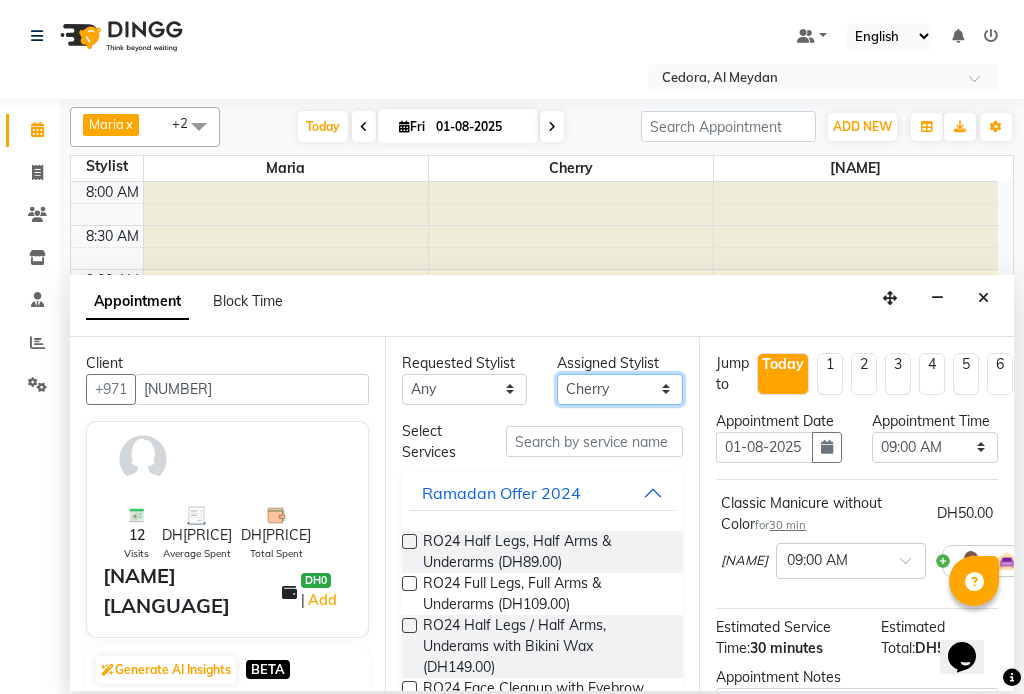 click on "Select [NAME] [NAME] [NAME] [NAME]" at bounding box center (620, 389) 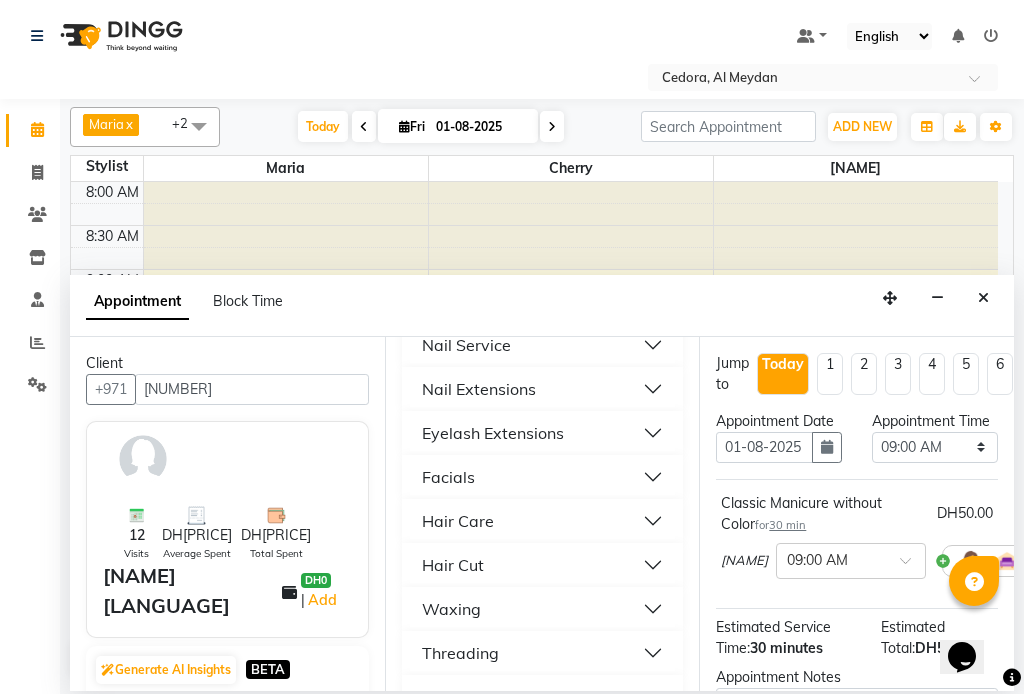 scroll, scrollTop: 1020, scrollLeft: 0, axis: vertical 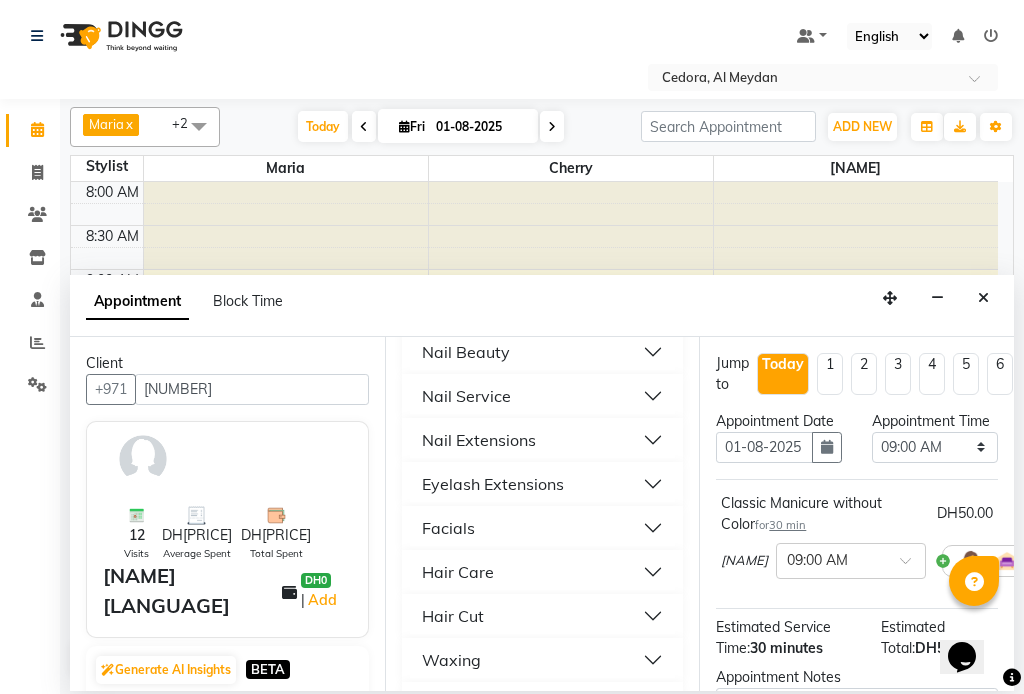 click on "Nail Service" at bounding box center (466, 396) 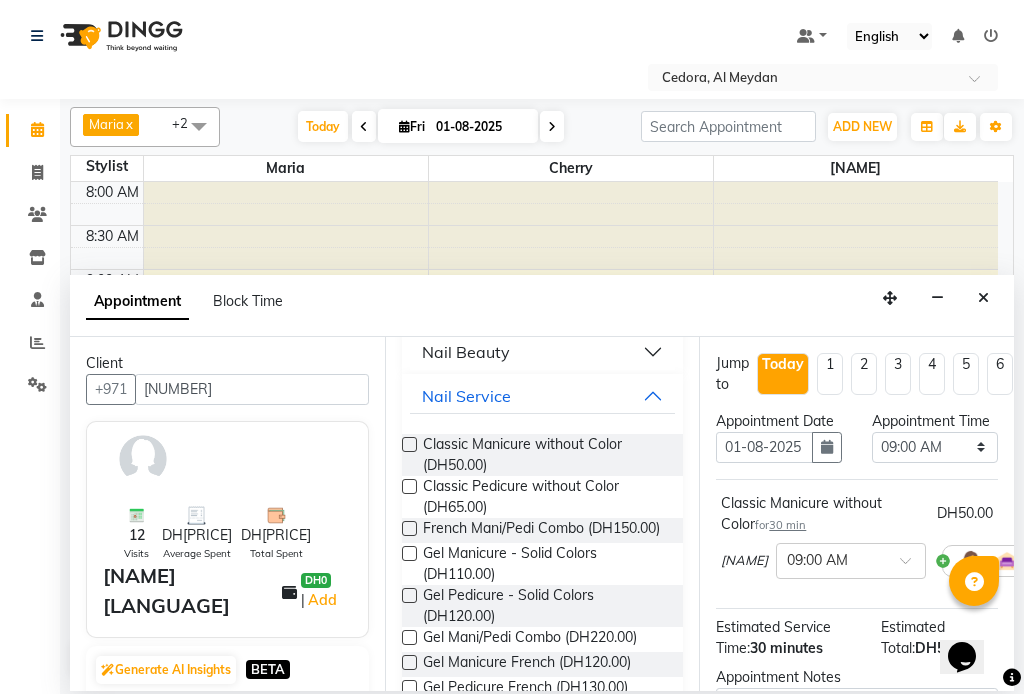 click at bounding box center [409, 486] 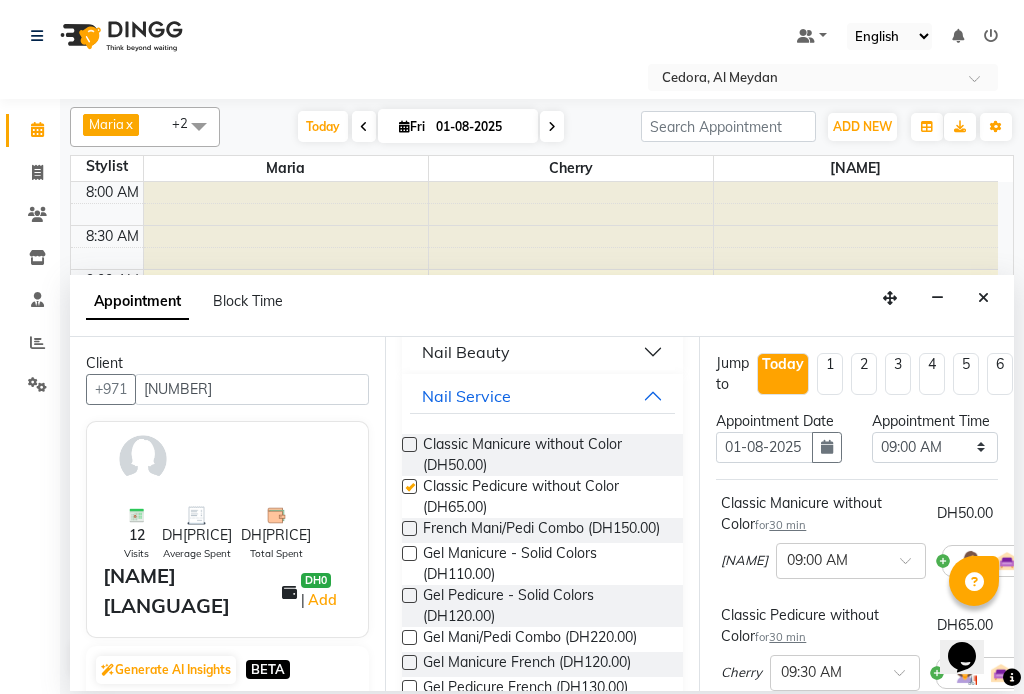 checkbox on "false" 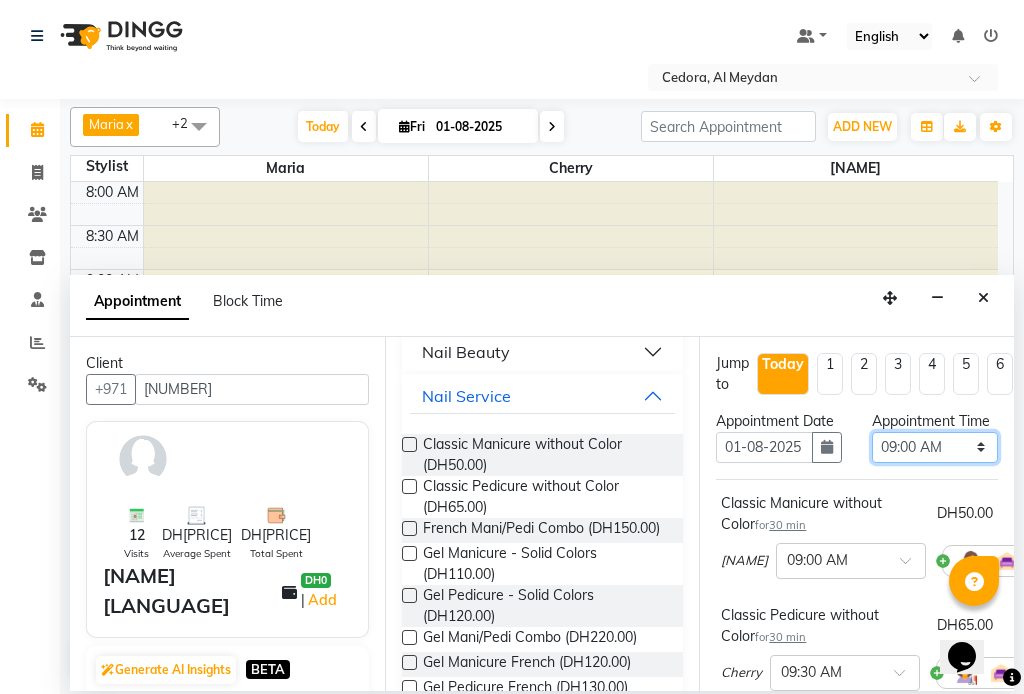 click on "Select 09:00 AM 09:15 AM 09:30 AM 09:45 AM 10:00 AM 10:15 AM 10:30 AM 10:45 AM 11:00 AM 11:15 AM 11:30 AM 11:45 AM 12:00 PM 12:15 PM 12:30 PM 12:45 PM 01:00 PM 01:15 PM 01:30 PM 01:45 PM 02:00 PM 02:15 PM 02:30 PM 02:45 PM 03:00 PM 03:15 PM 03:30 PM 03:45 PM 04:00 PM 04:15 PM 04:30 PM 04:45 PM 05:00 PM 05:15 PM 05:30 PM 05:45 PM 06:00 PM 06:15 PM 06:30 PM 06:45 PM 07:00 PM 07:15 PM 07:30 PM 07:45 PM 08:00 PM 08:15 PM 08:30 PM 08:45 PM 09:00 PM" at bounding box center [935, 447] 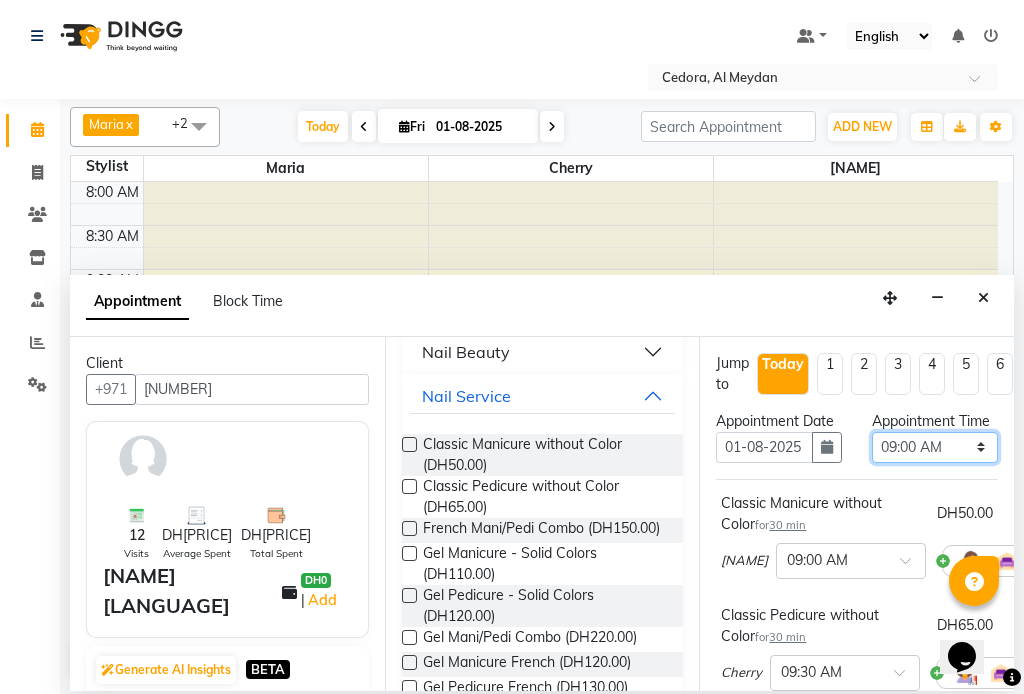 select on "675" 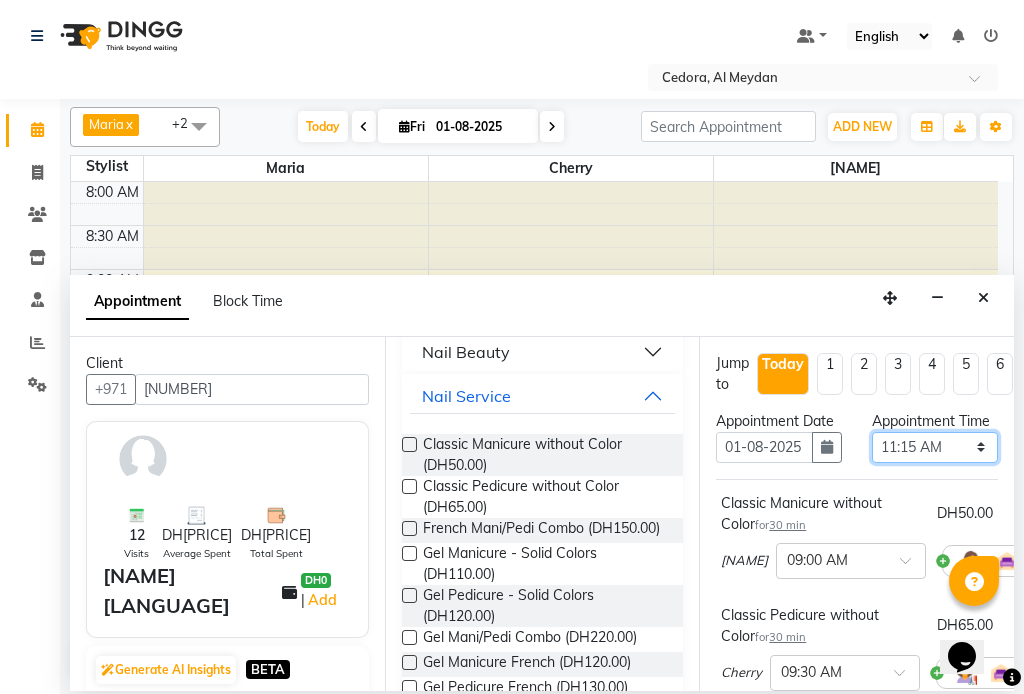 click on "Select 09:00 AM 09:15 AM 09:30 AM 09:45 AM 10:00 AM 10:15 AM 10:30 AM 10:45 AM 11:00 AM 11:15 AM 11:30 AM 11:45 AM 12:00 PM 12:15 PM 12:30 PM 12:45 PM 01:00 PM 01:15 PM 01:30 PM 01:45 PM 02:00 PM 02:15 PM 02:30 PM 02:45 PM 03:00 PM 03:15 PM 03:30 PM 03:45 PM 04:00 PM 04:15 PM 04:30 PM 04:45 PM 05:00 PM 05:15 PM 05:30 PM 05:45 PM 06:00 PM 06:15 PM 06:30 PM 06:45 PM 07:00 PM 07:15 PM 07:30 PM 07:45 PM 08:00 PM 08:15 PM 08:30 PM 08:45 PM 09:00 PM" at bounding box center (935, 447) 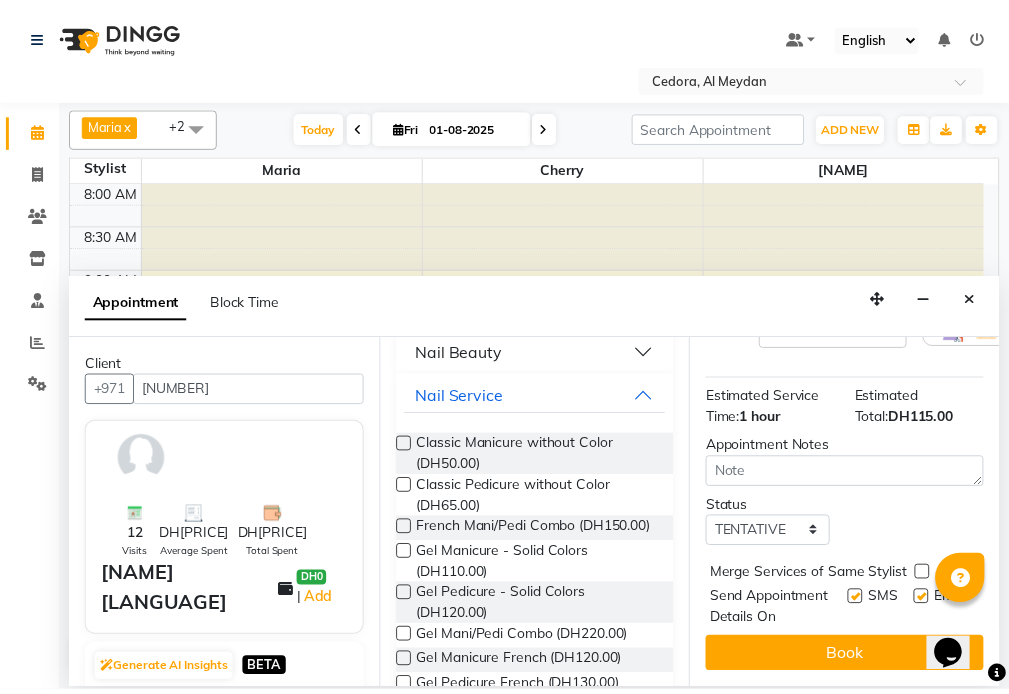 scroll, scrollTop: 400, scrollLeft: 0, axis: vertical 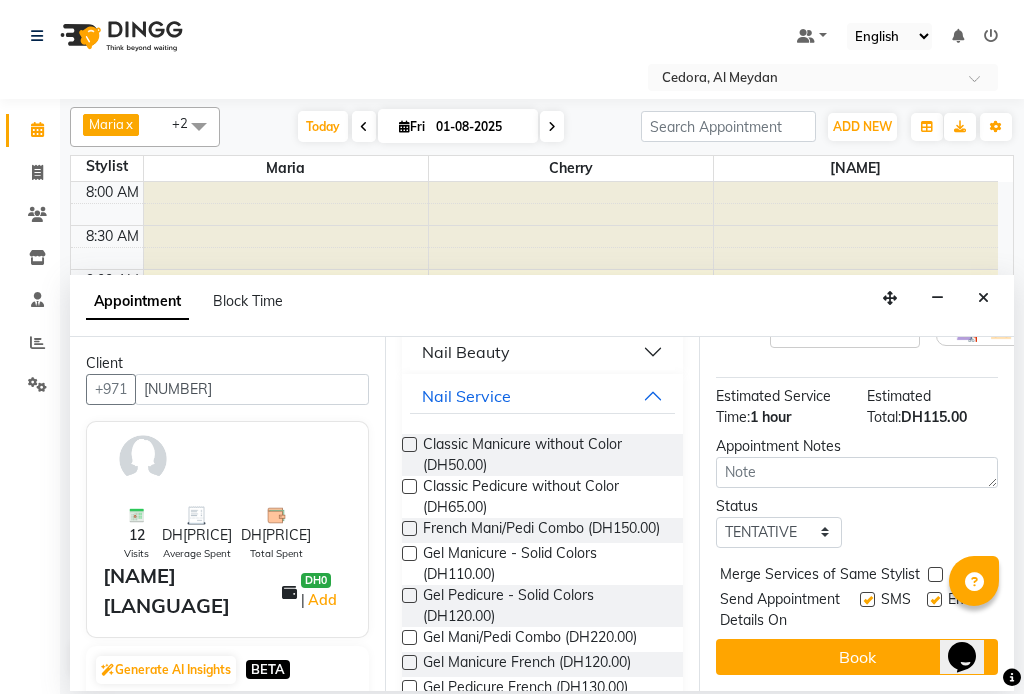 click at bounding box center [935, 574] 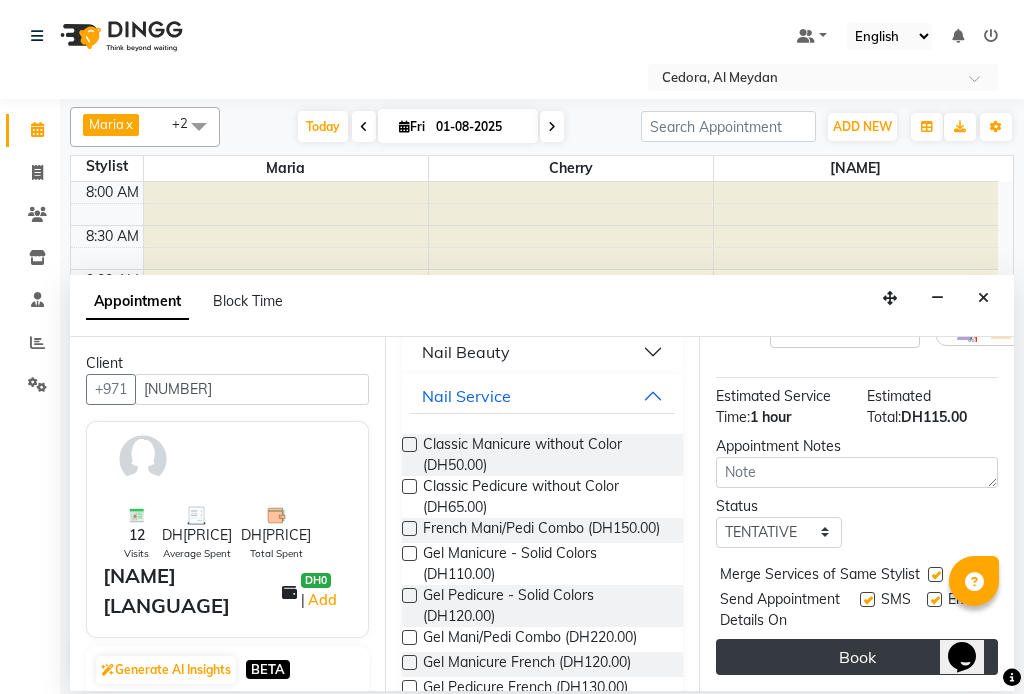 click on "Book" at bounding box center [857, 657] 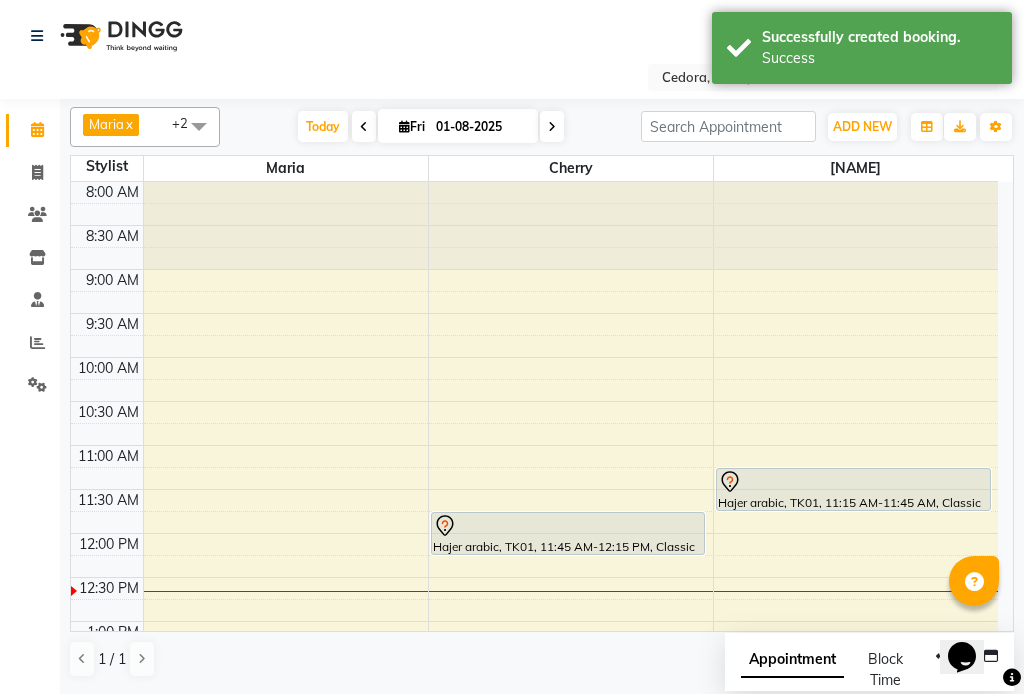 click on "Hajer arabic, TK01, 11:45 AM-12:15 PM, Classic Pedicure without Color" at bounding box center [568, 533] 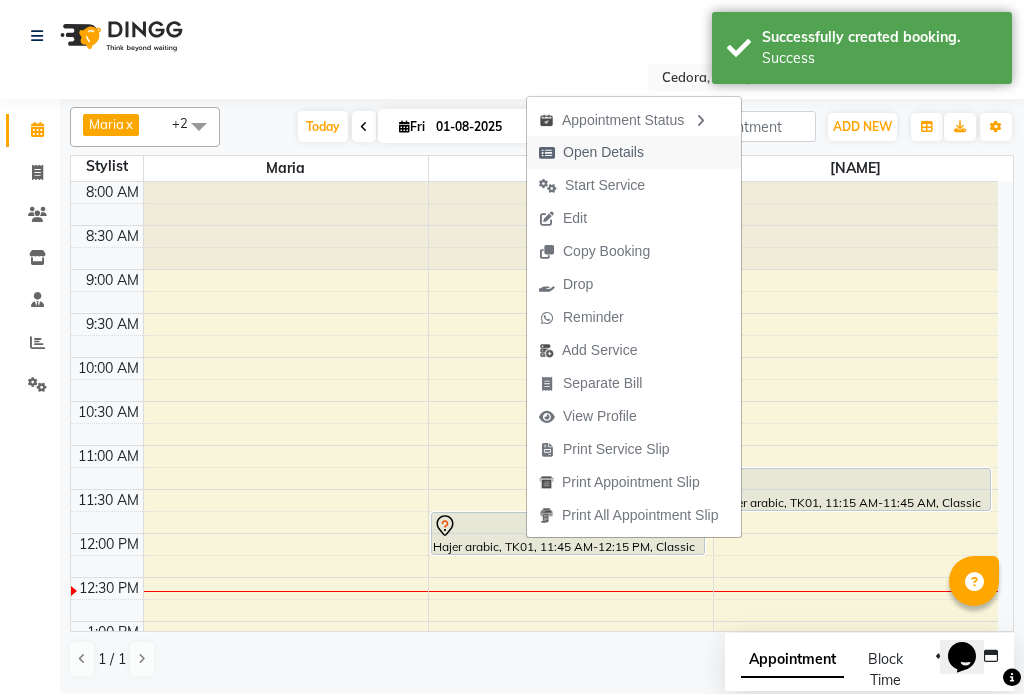 click on "Open Details" at bounding box center (591, 152) 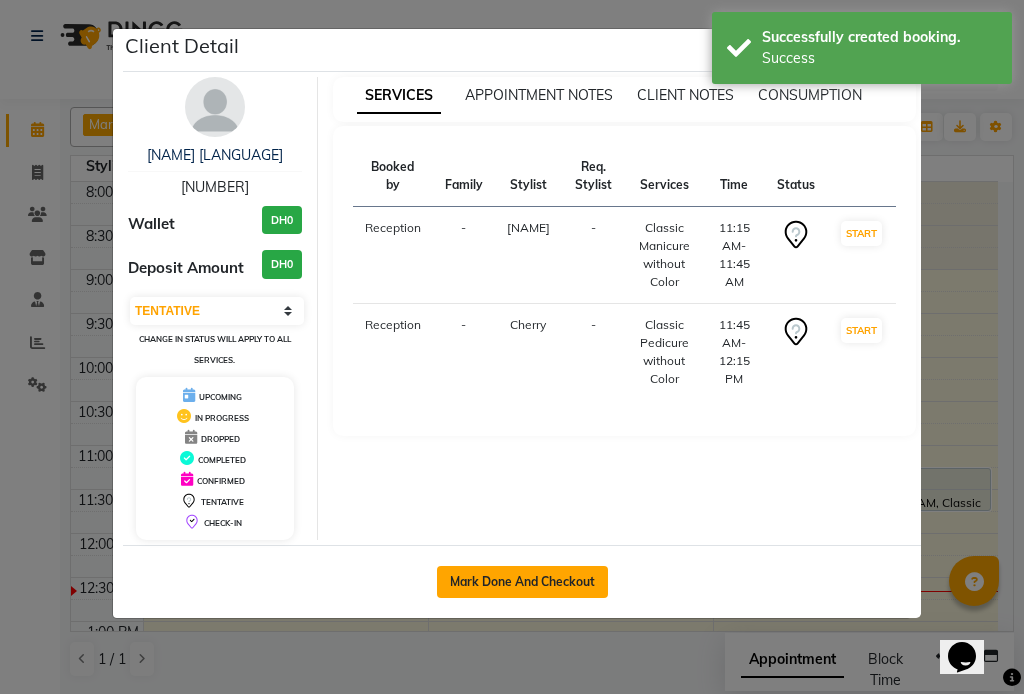 click on "Mark Done And Checkout" 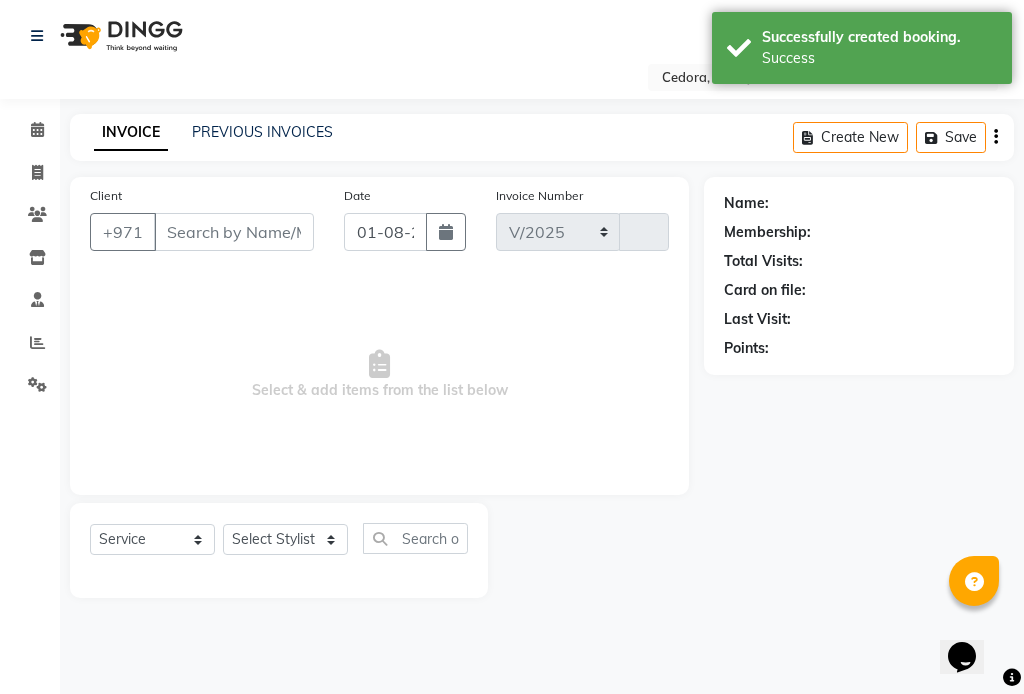 select on "5144" 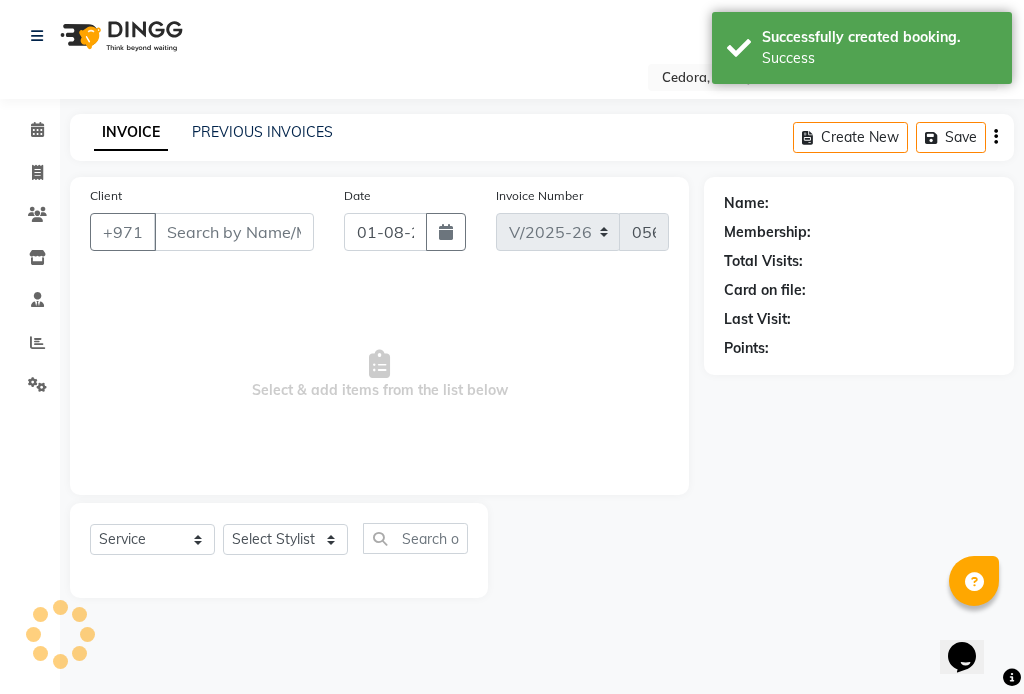 type on "[NUMBER]" 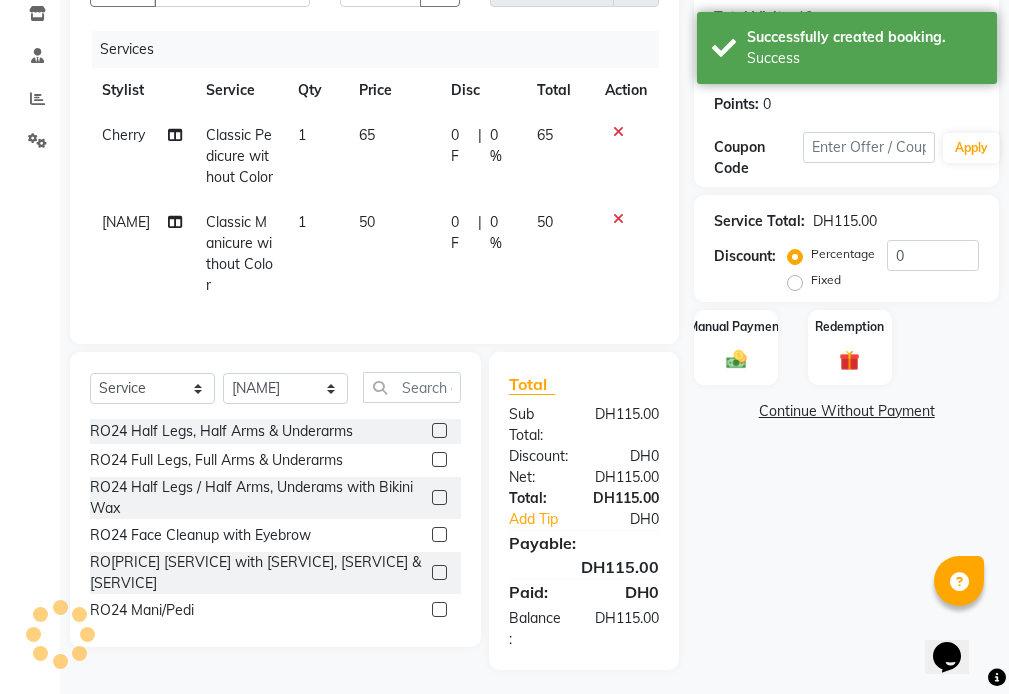 scroll, scrollTop: 250, scrollLeft: 0, axis: vertical 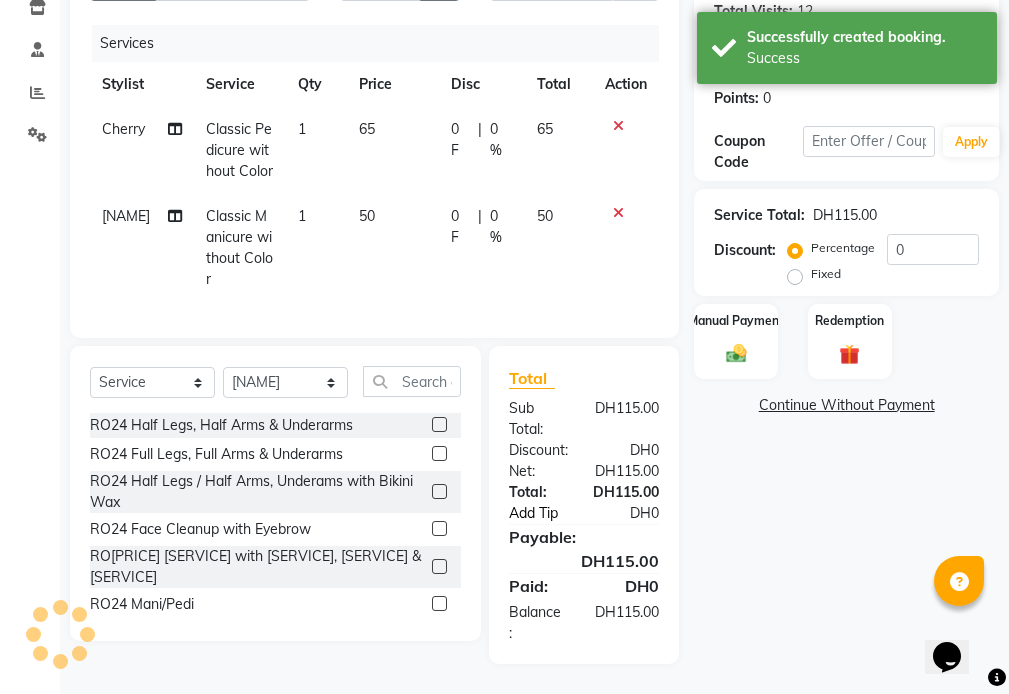 click on "Add Tip" 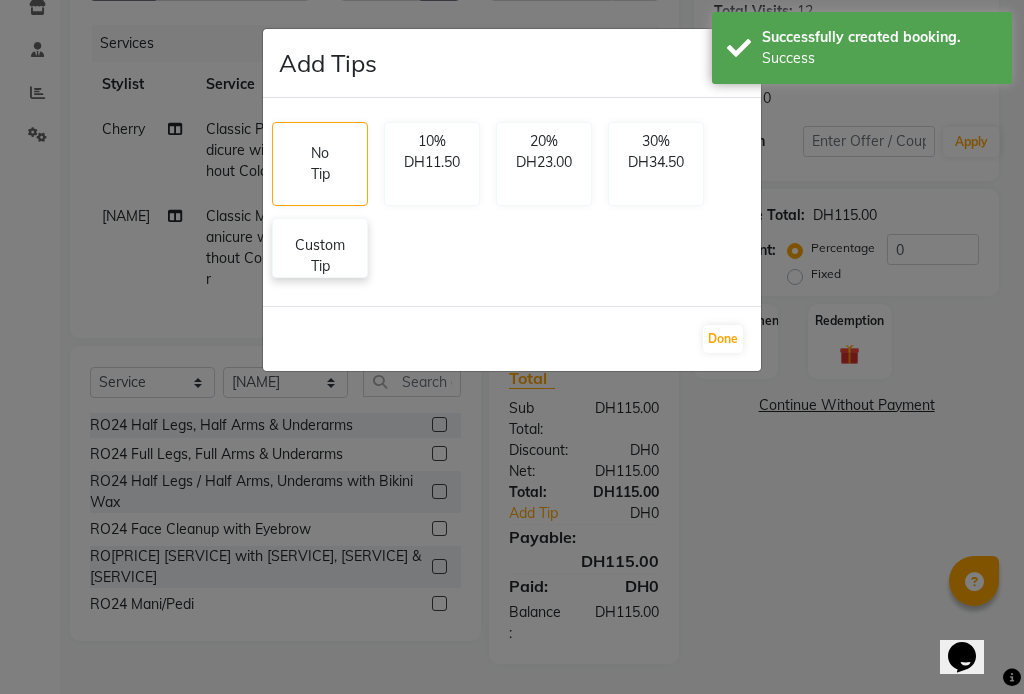 click on "Custom Tip" 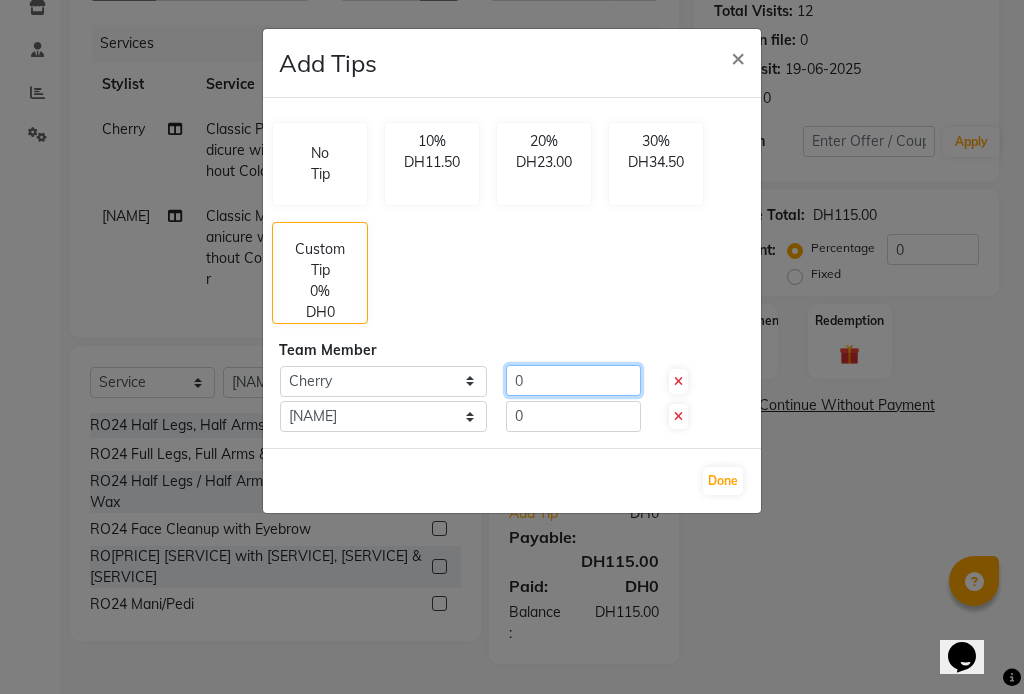 click on "0" 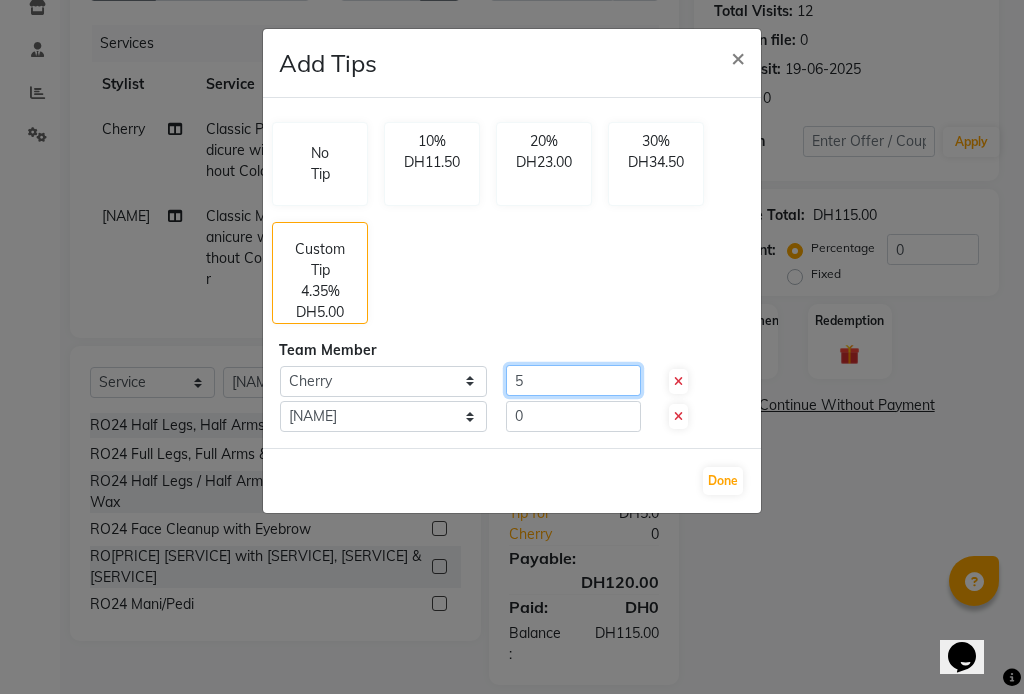 type on "5" 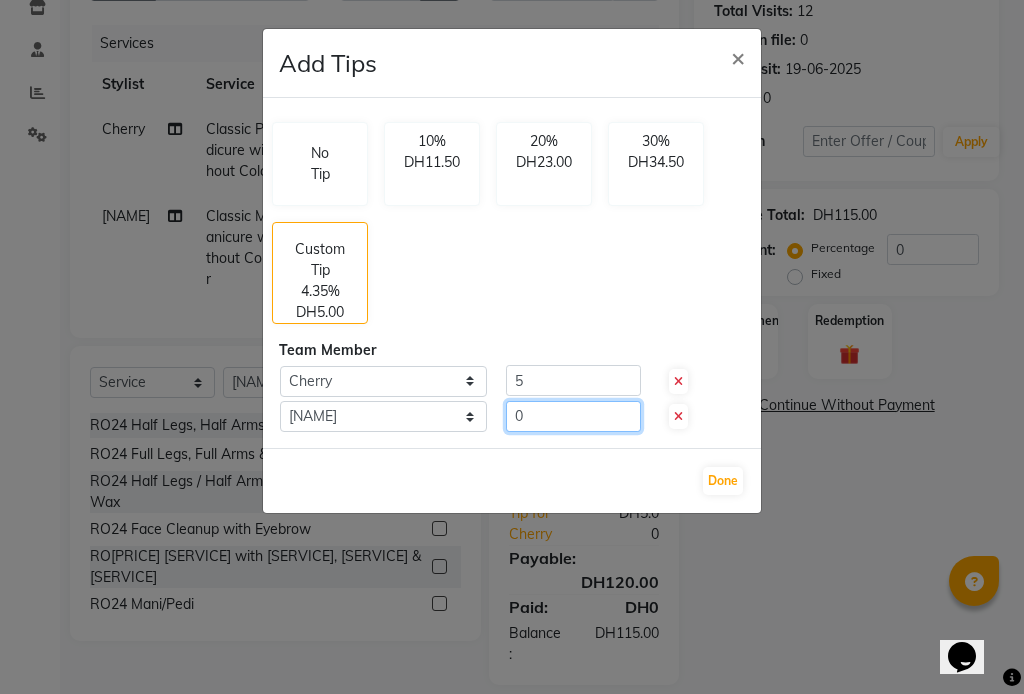 click on "0" 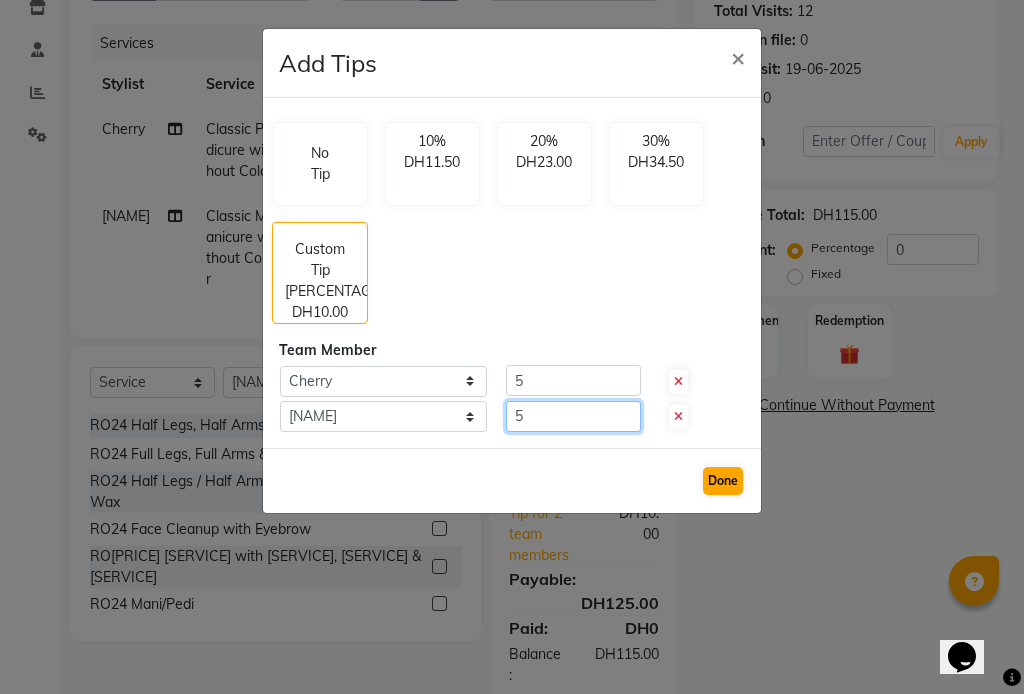 type on "5" 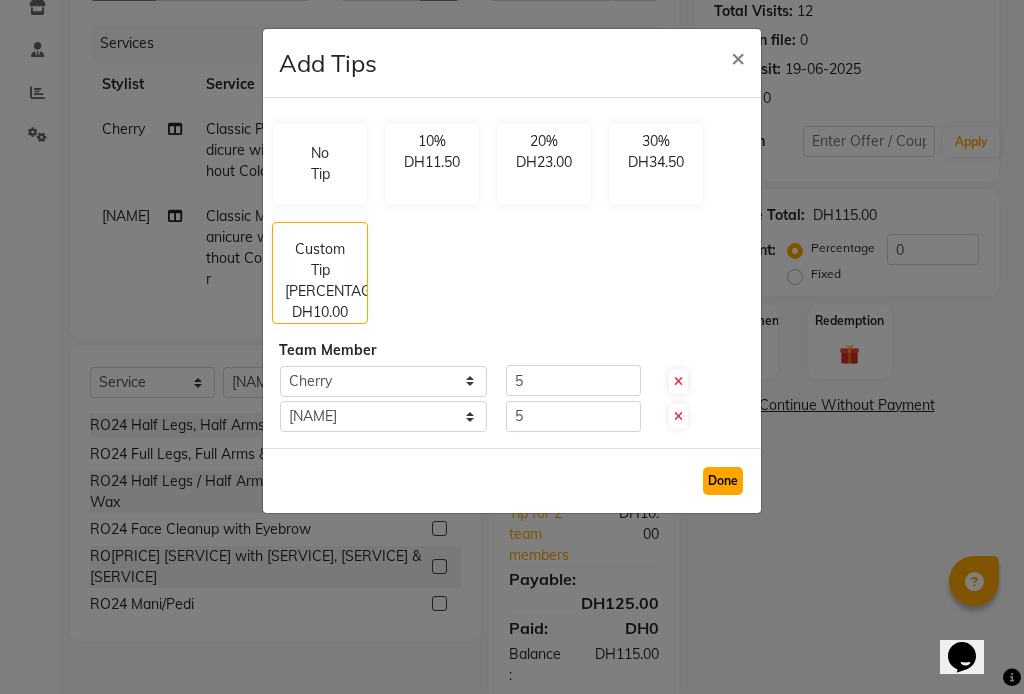 click on "Done" 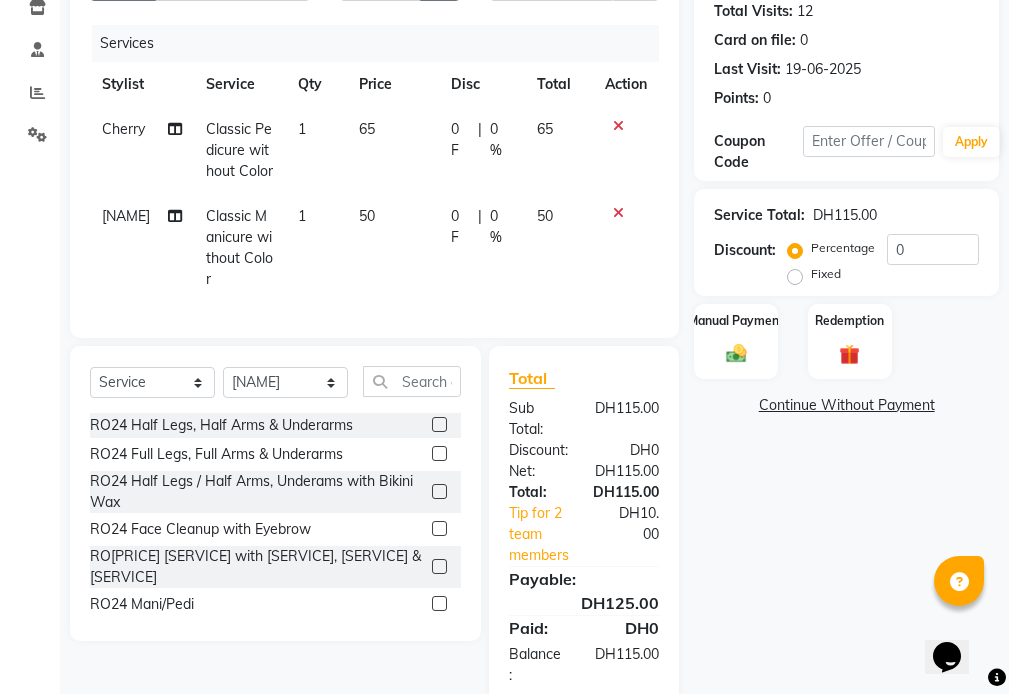 scroll, scrollTop: 307, scrollLeft: 0, axis: vertical 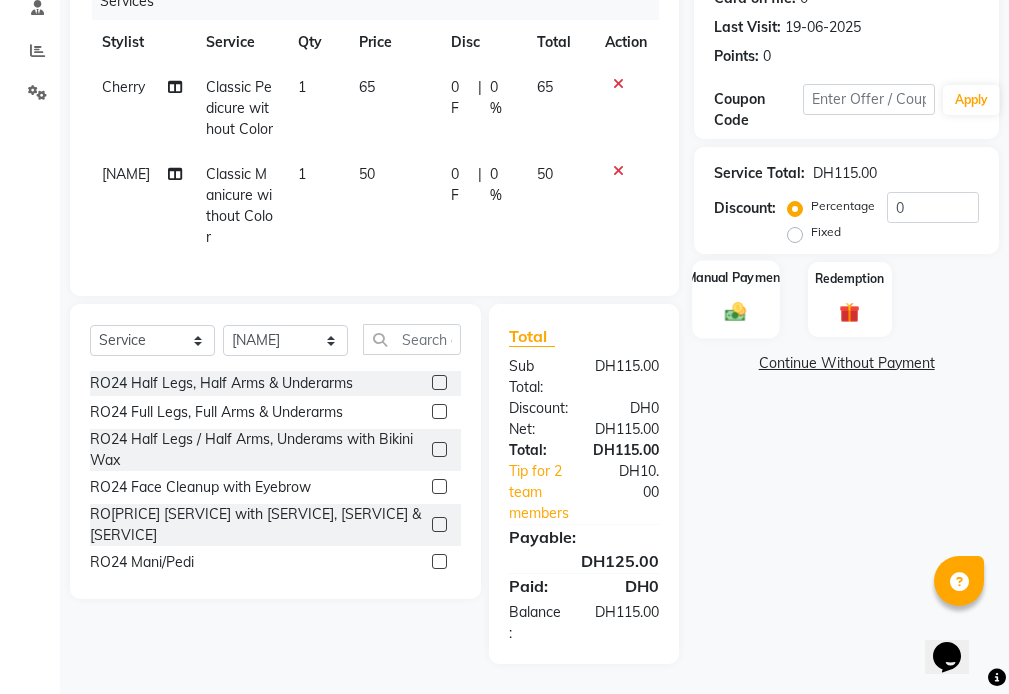 click on "Manual Payment" 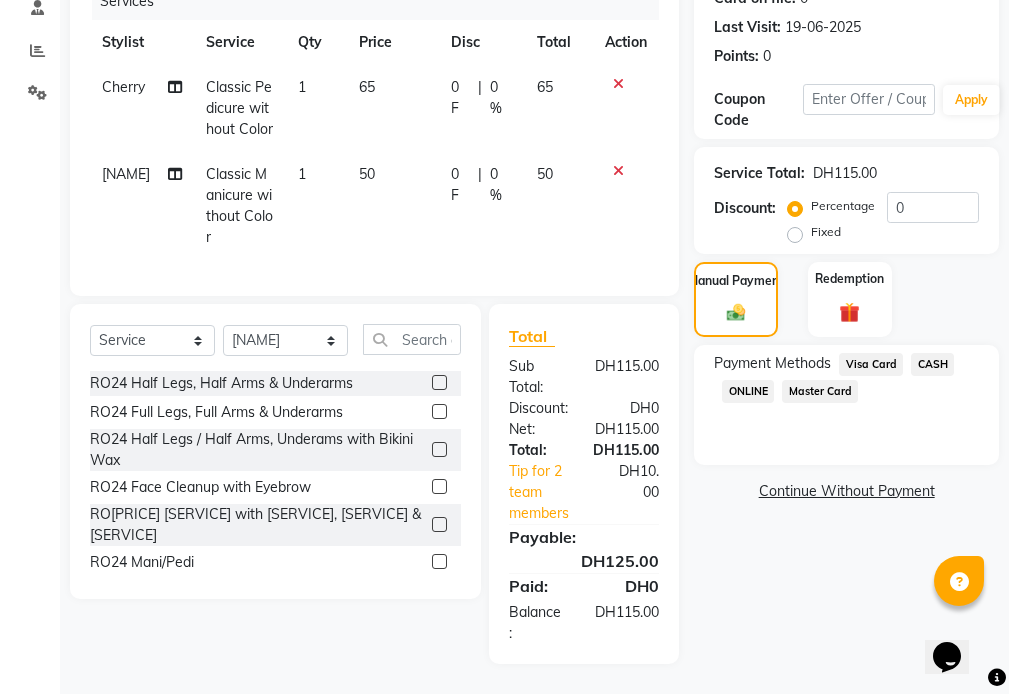 click on "Visa Card" 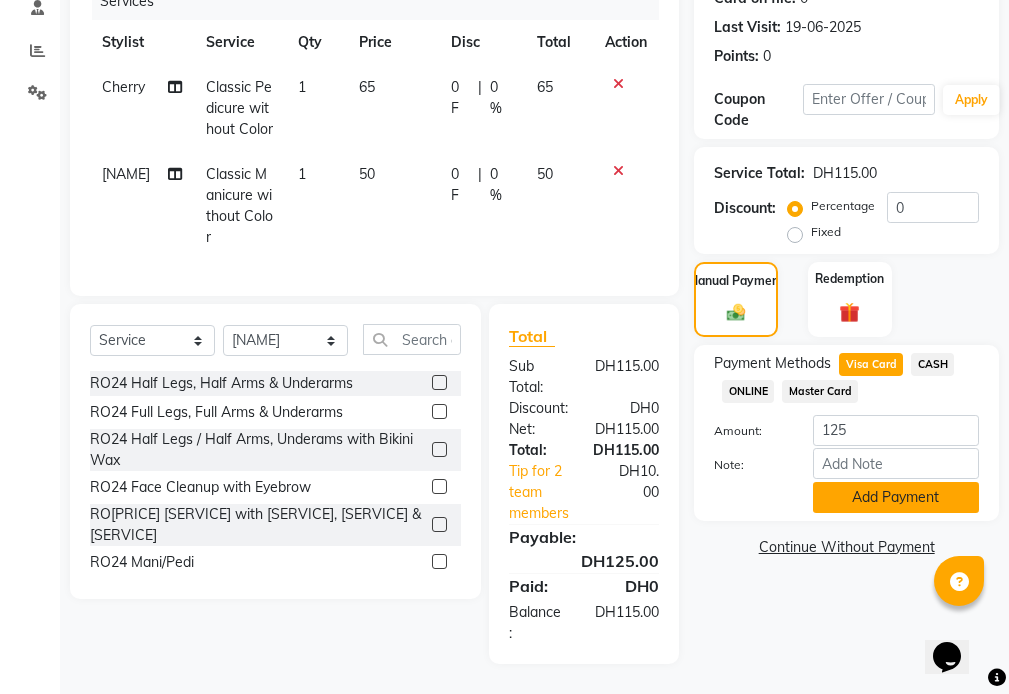 click on "Add Payment" 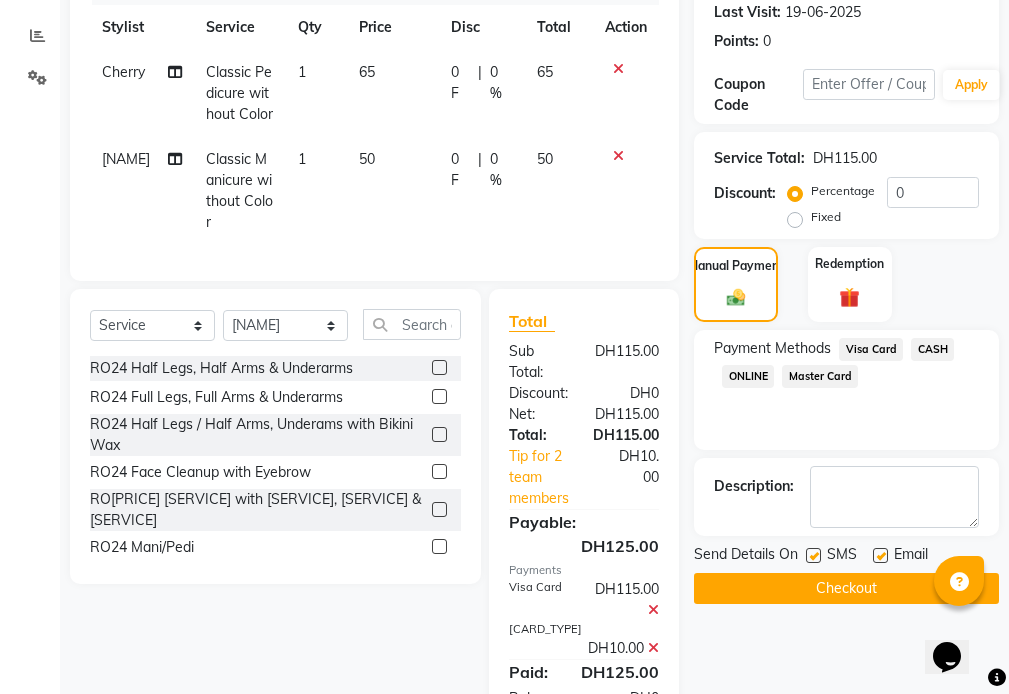 scroll, scrollTop: 412, scrollLeft: 0, axis: vertical 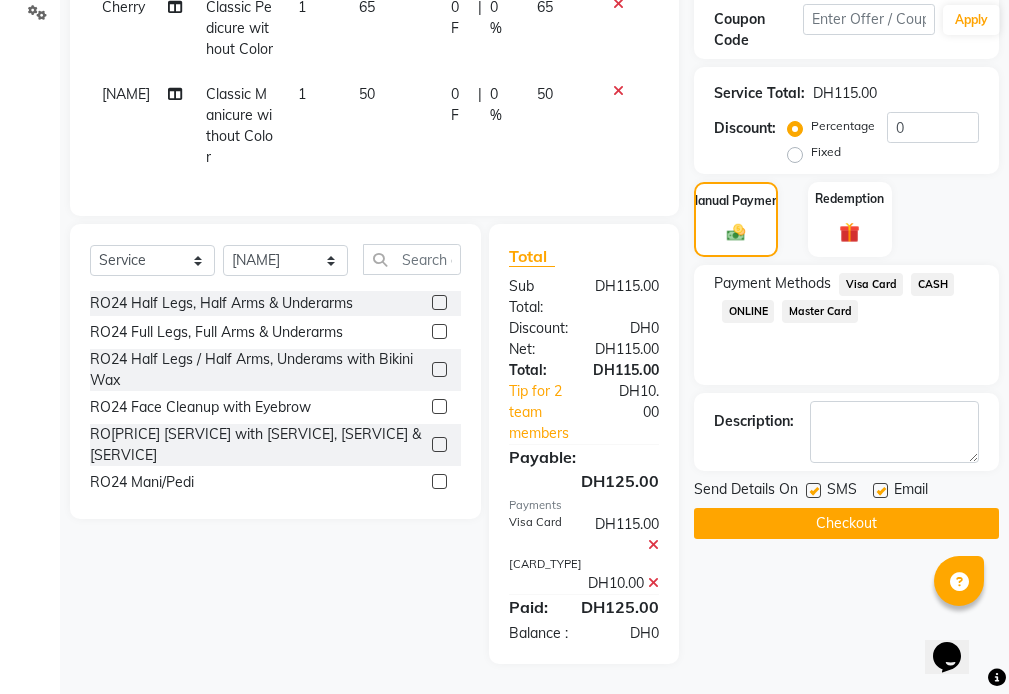 click on "Checkout" 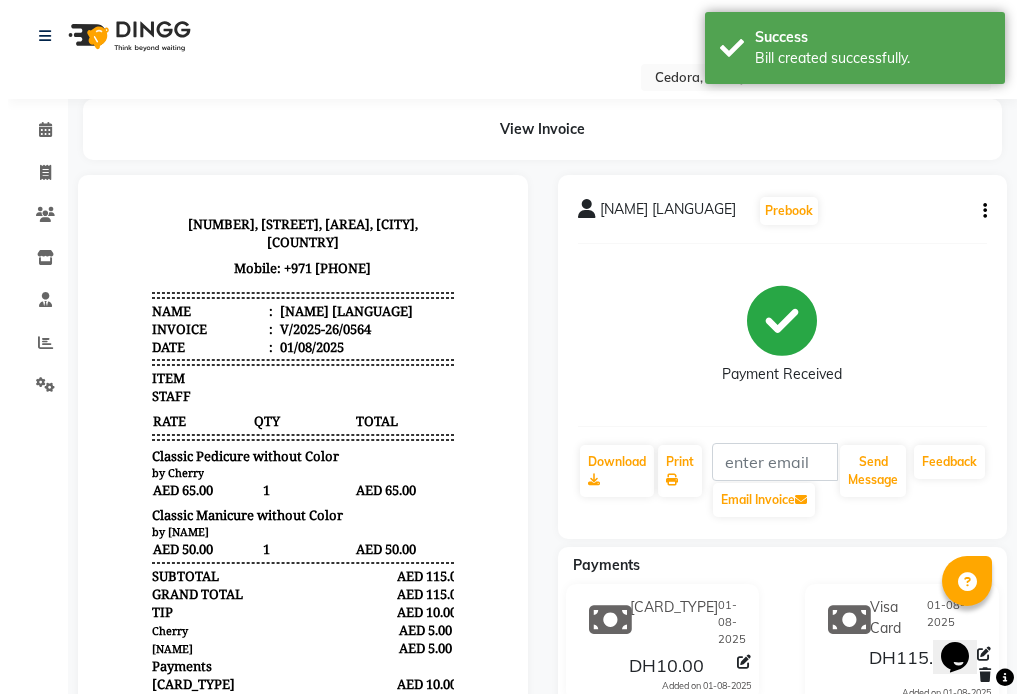 scroll, scrollTop: 0, scrollLeft: 0, axis: both 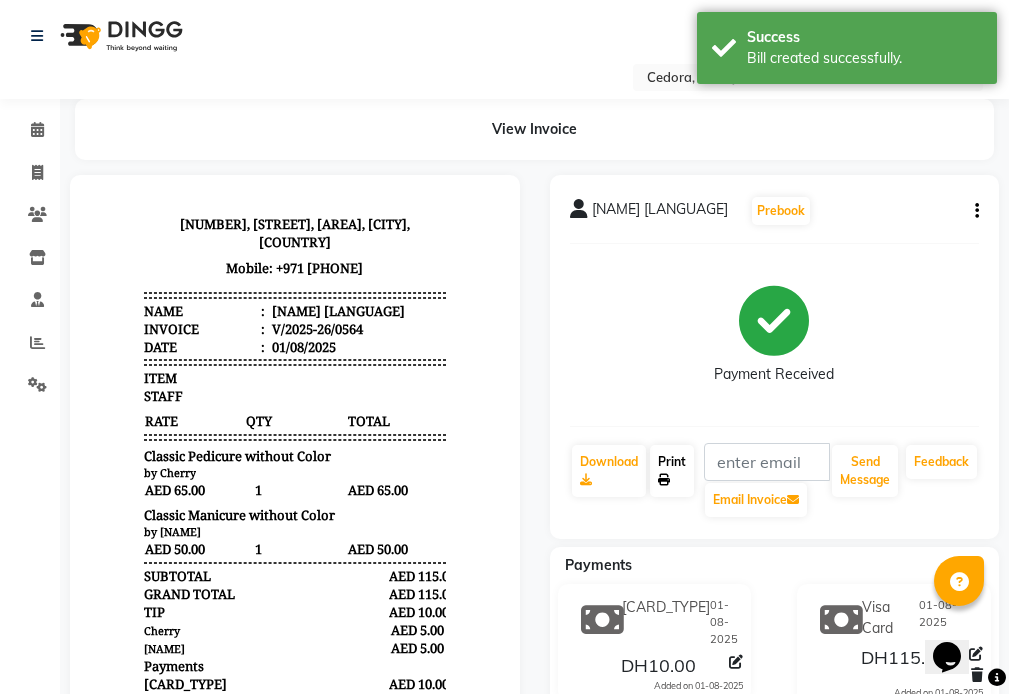click on "Print" 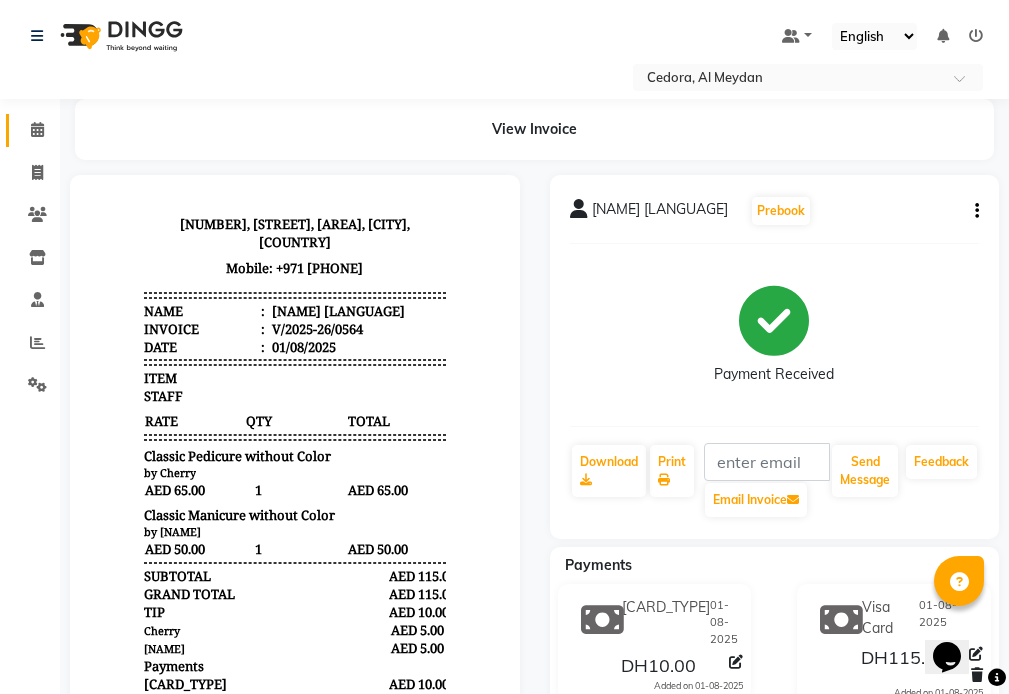 click 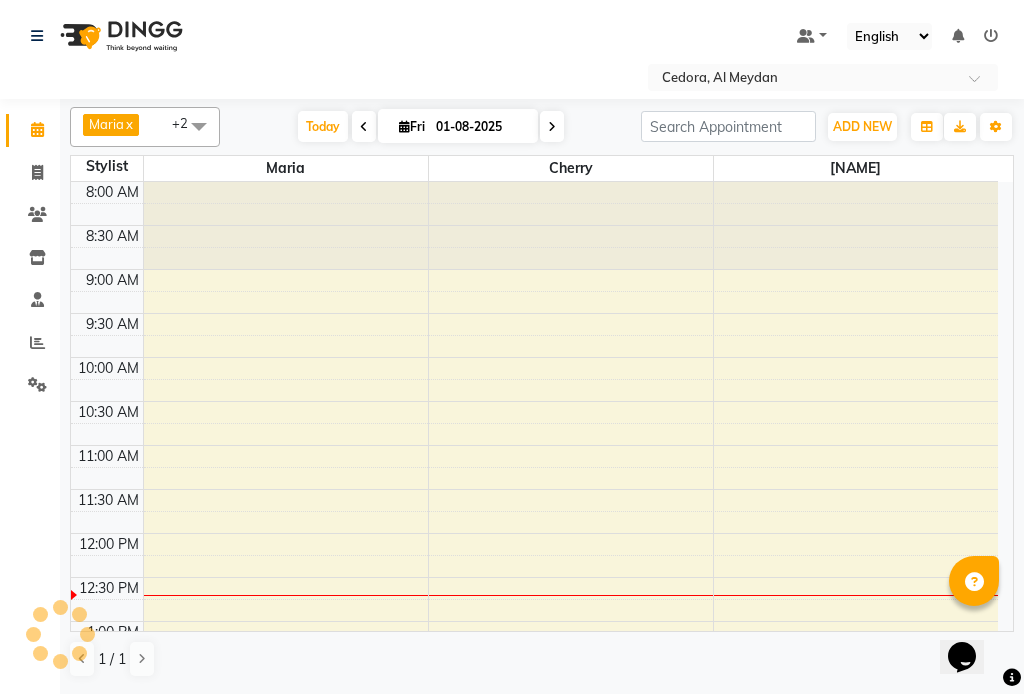 scroll, scrollTop: 0, scrollLeft: 0, axis: both 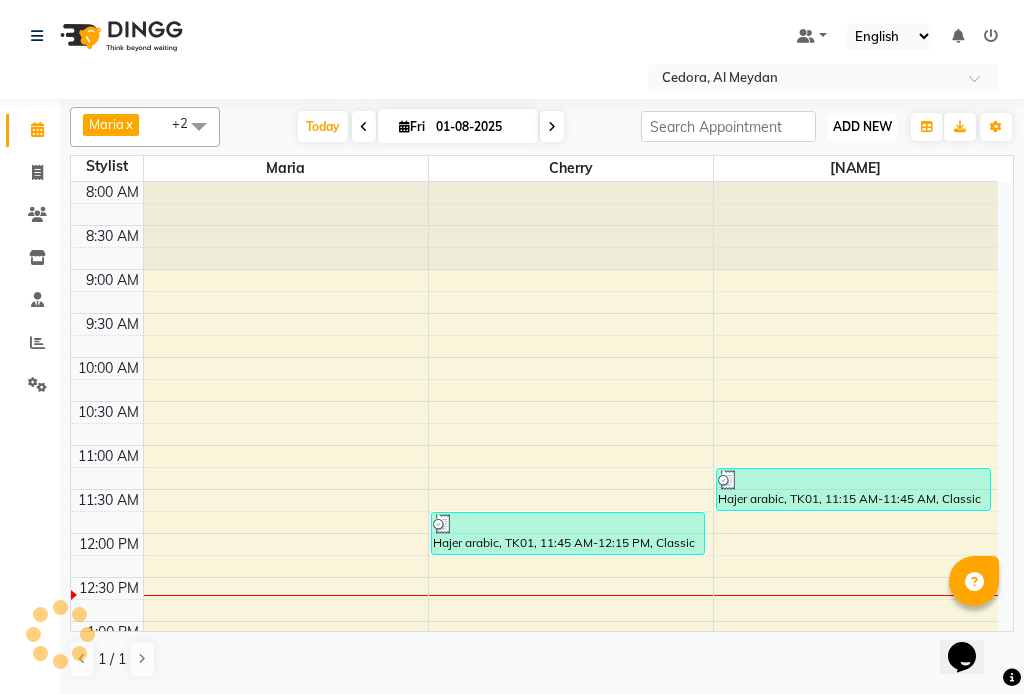 click on "ADD NEW" at bounding box center [862, 126] 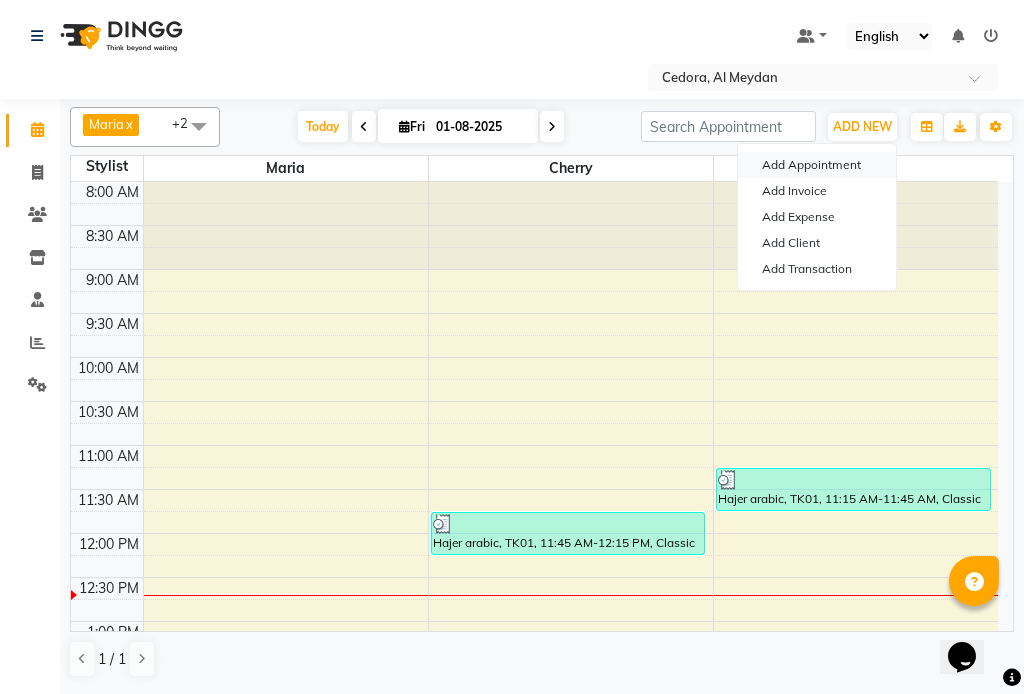 click on "Add Appointment" at bounding box center (817, 165) 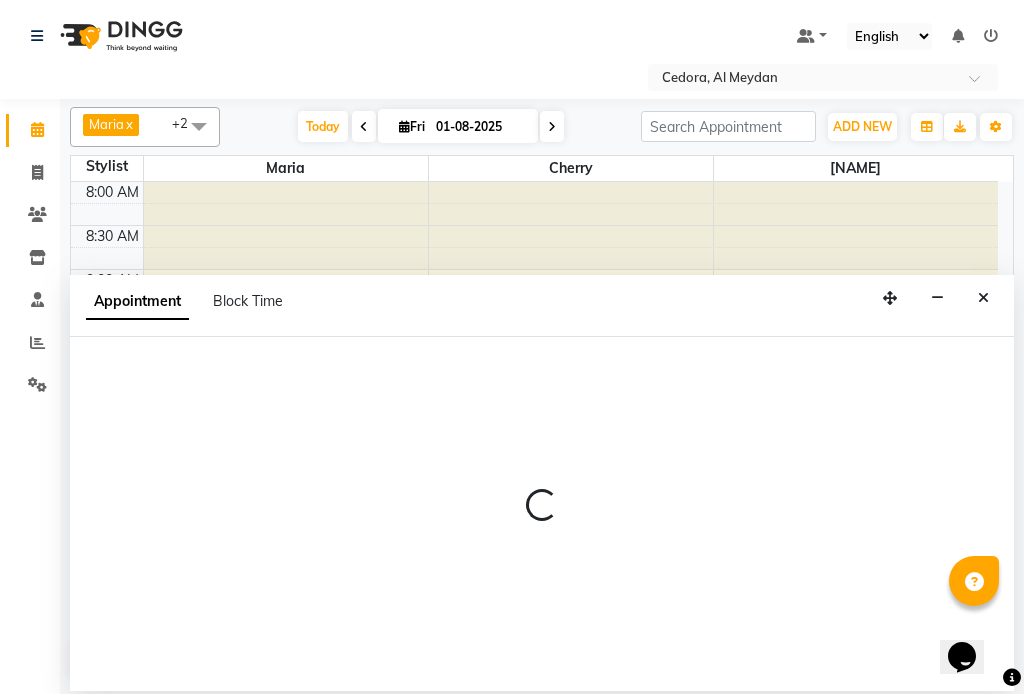 select on "540" 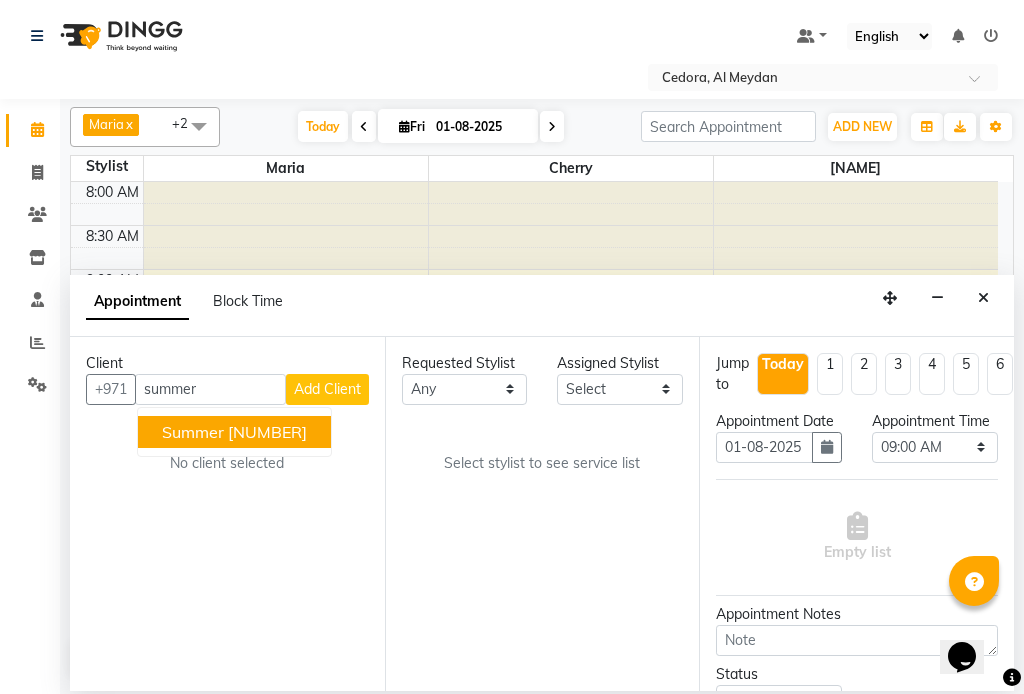 click on "Summer" at bounding box center [193, 432] 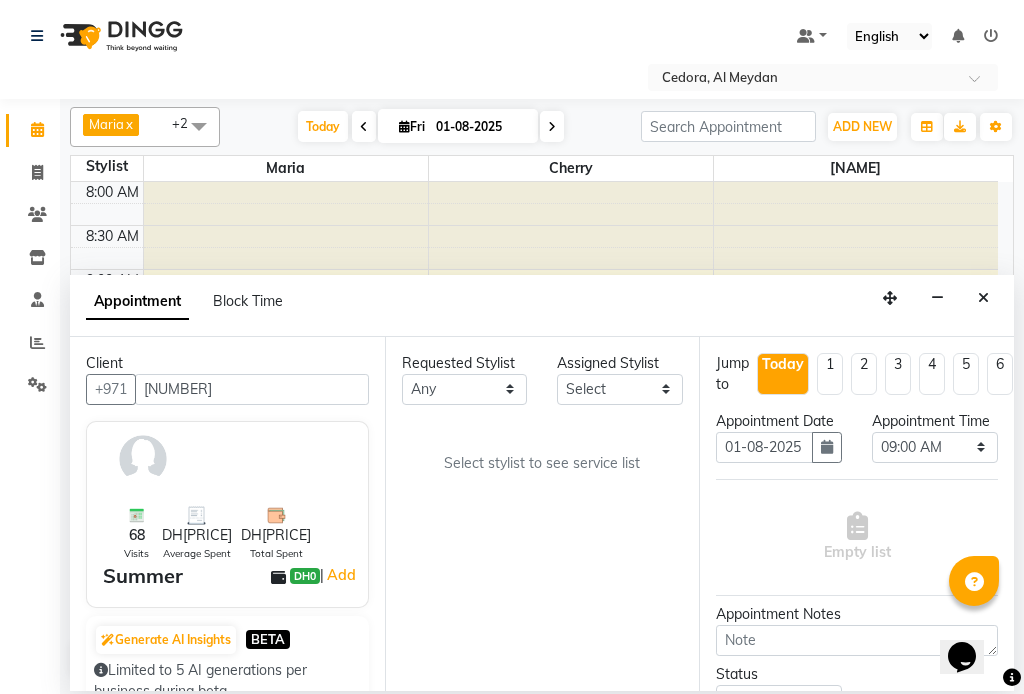 type on "[NUMBER]" 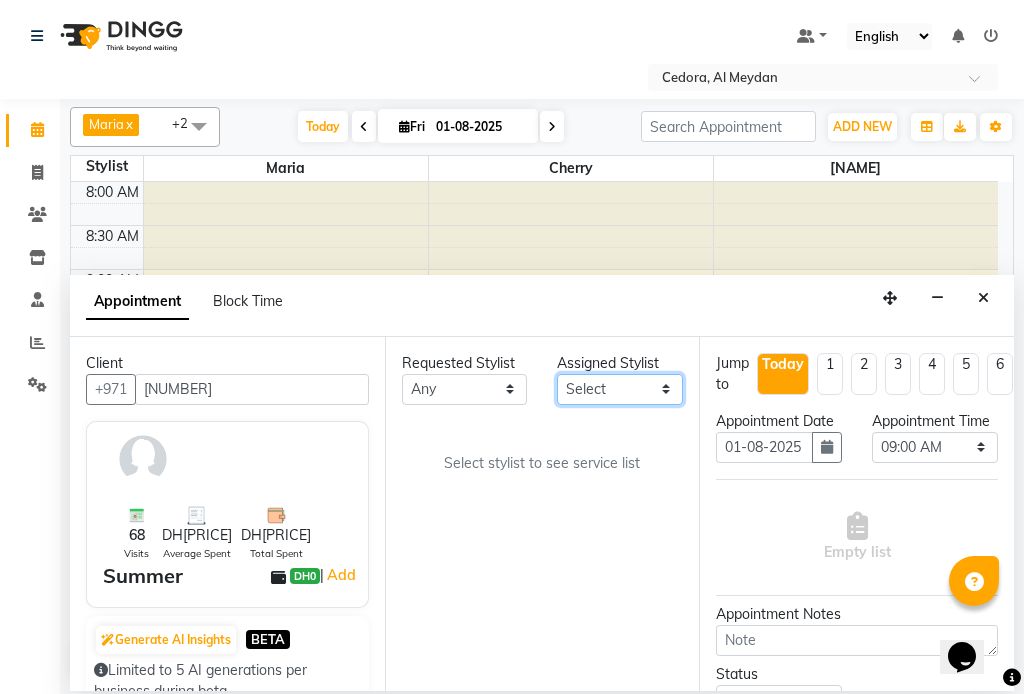 click on "Select [NAME] [NAME] [NAME] [NAME]" at bounding box center (620, 389) 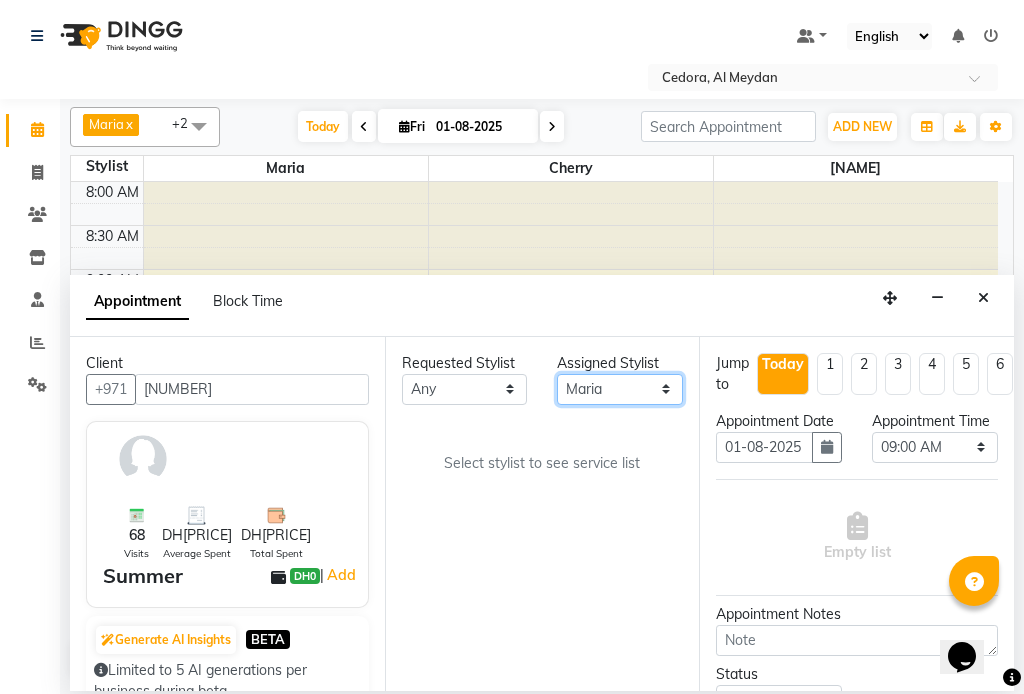 click on "Select [NAME] [NAME] [NAME] [NAME]" at bounding box center [620, 389] 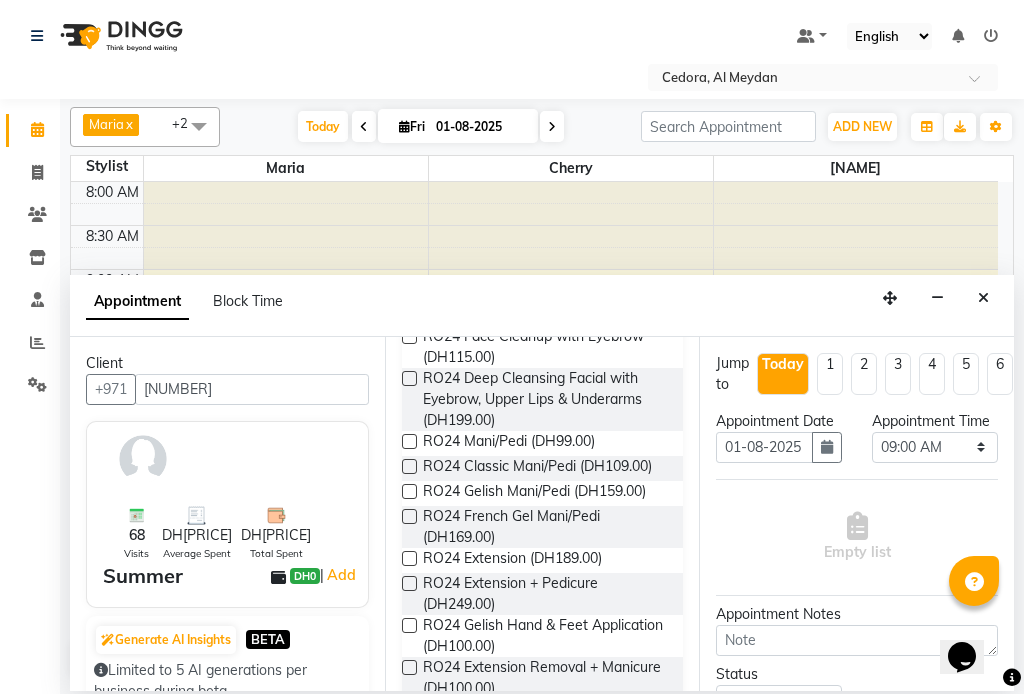 scroll, scrollTop: 1176, scrollLeft: 0, axis: vertical 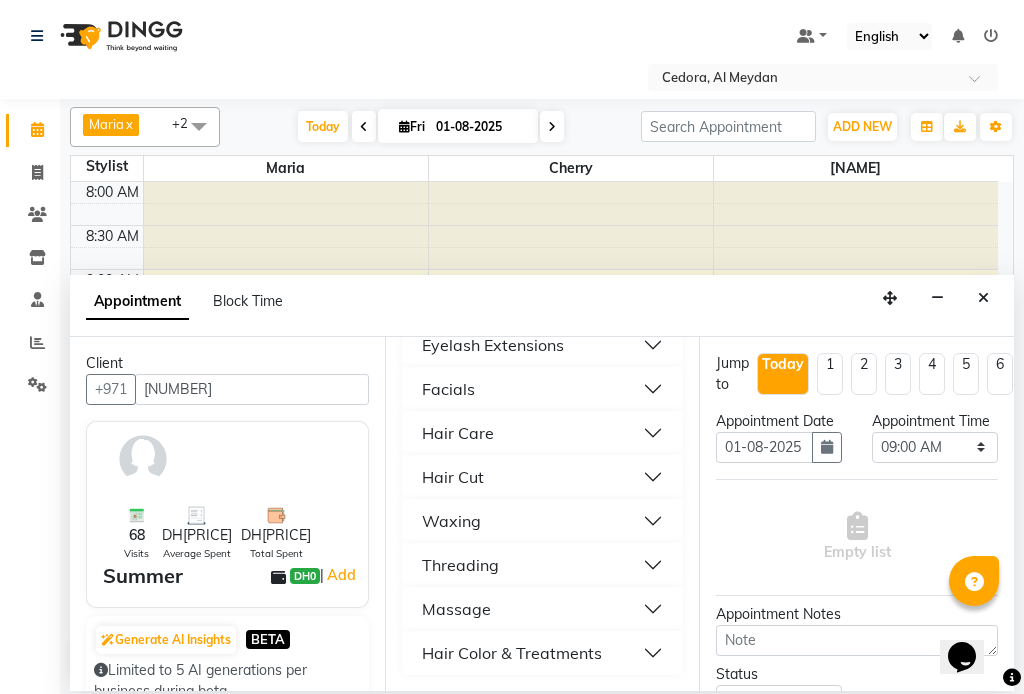 click on "Hair Care" at bounding box center (458, 433) 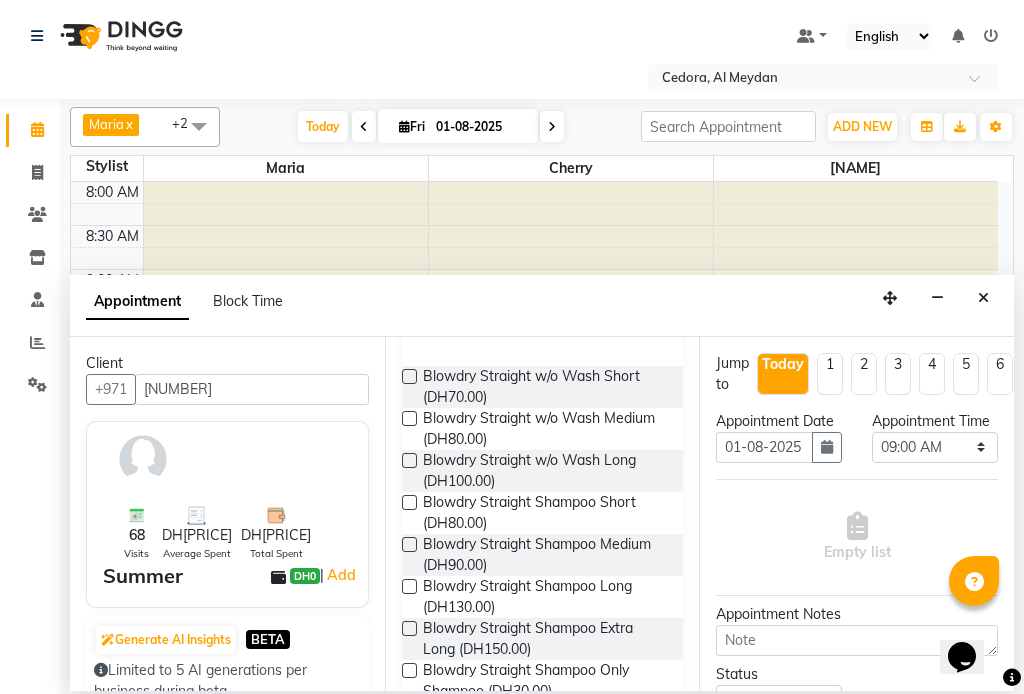scroll, scrollTop: 1263, scrollLeft: 0, axis: vertical 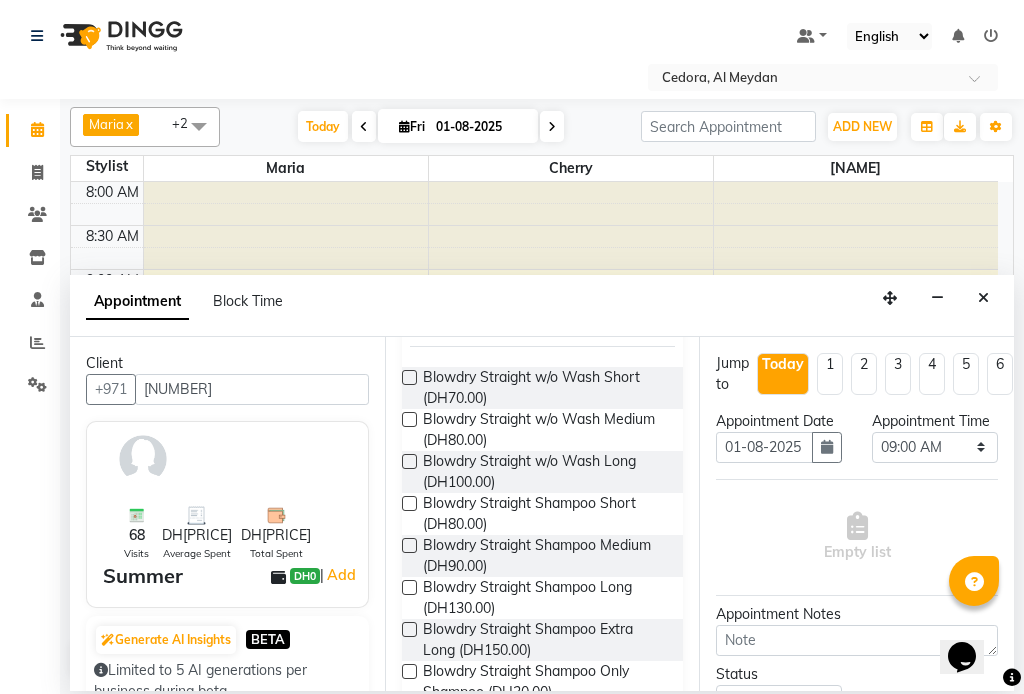 click at bounding box center [409, 587] 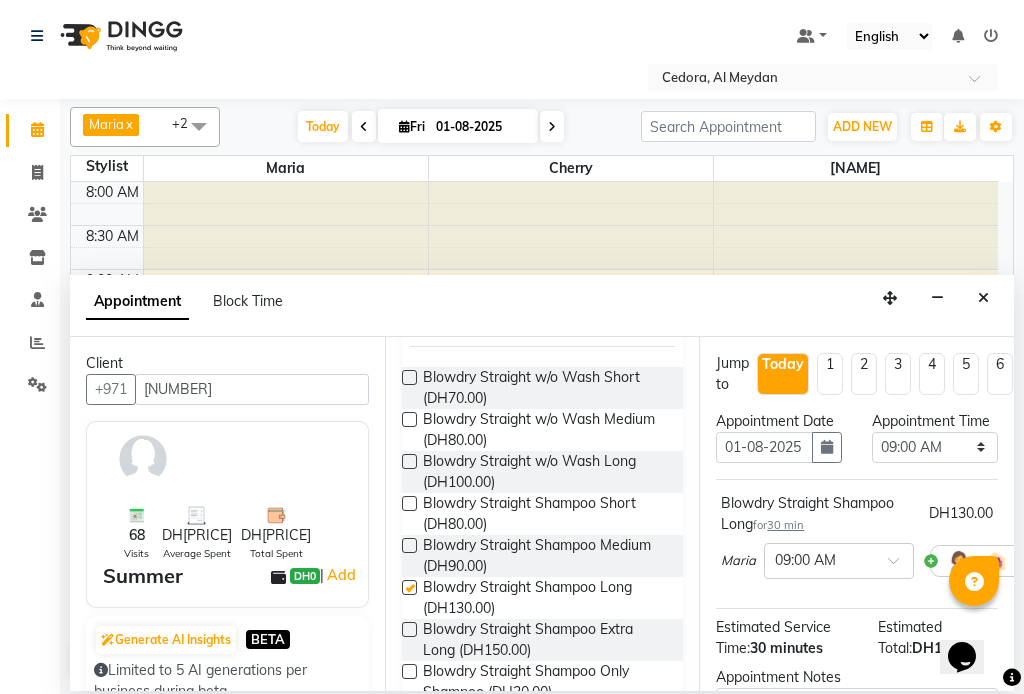 checkbox on "false" 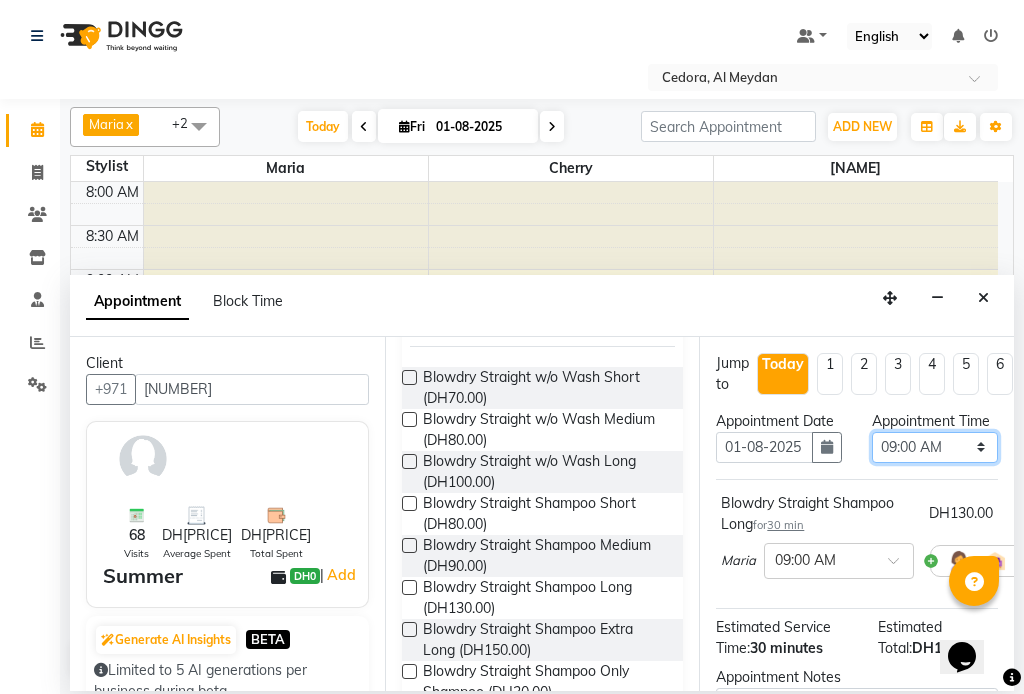 click on "Select 09:00 AM 09:15 AM 09:30 AM 09:45 AM 10:00 AM 10:15 AM 10:30 AM 10:45 AM 11:00 AM 11:15 AM 11:30 AM 11:45 AM 12:00 PM 12:15 PM 12:30 PM 12:45 PM 01:00 PM 01:15 PM 01:30 PM 01:45 PM 02:00 PM 02:15 PM 02:30 PM 02:45 PM 03:00 PM 03:15 PM 03:30 PM 03:45 PM 04:00 PM 04:15 PM 04:30 PM 04:45 PM 05:00 PM 05:15 PM 05:30 PM 05:45 PM 06:00 PM 06:15 PM 06:30 PM 06:45 PM 07:00 PM 07:15 PM 07:30 PM 07:45 PM 08:00 PM 08:15 PM 08:30 PM 08:45 PM 09:00 PM" at bounding box center (935, 447) 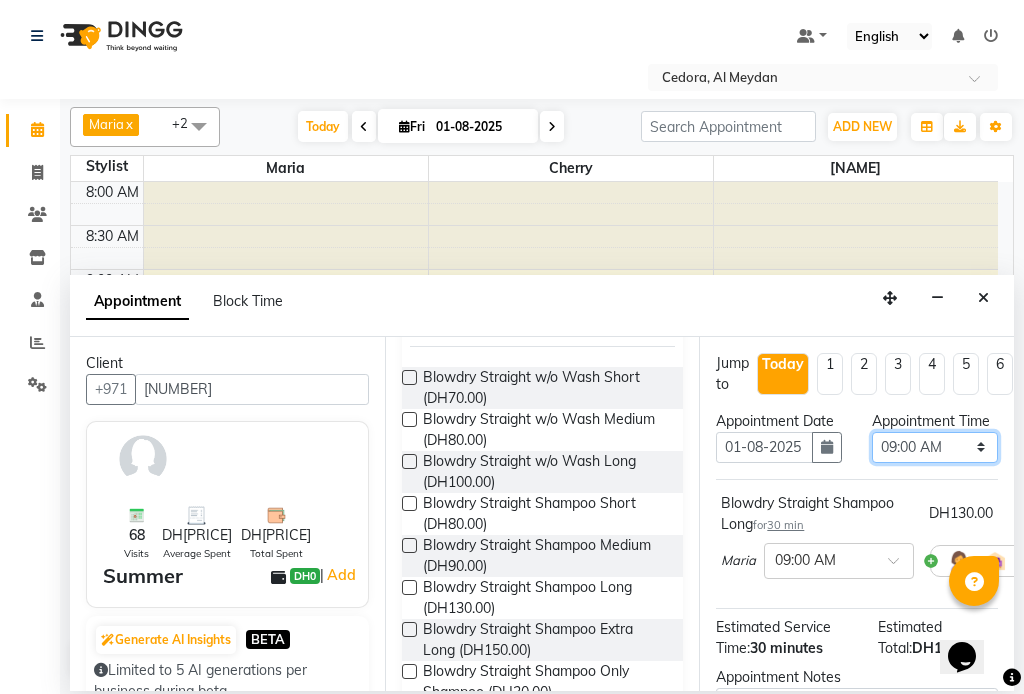 select on "750" 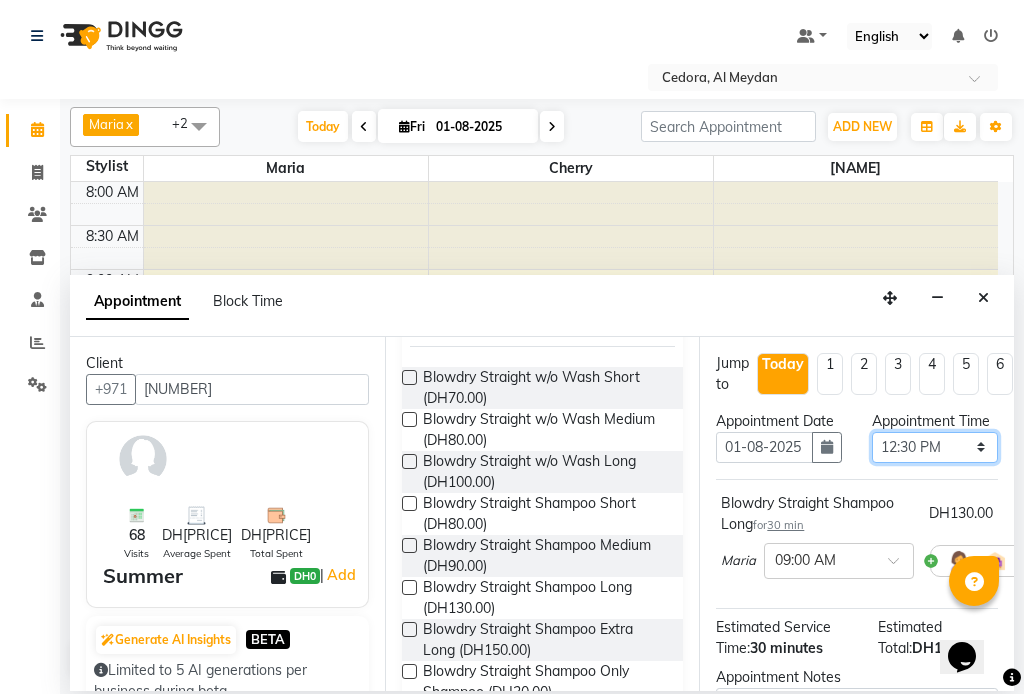 click on "Select 09:00 AM 09:15 AM 09:30 AM 09:45 AM 10:00 AM 10:15 AM 10:30 AM 10:45 AM 11:00 AM 11:15 AM 11:30 AM 11:45 AM 12:00 PM 12:15 PM 12:30 PM 12:45 PM 01:00 PM 01:15 PM 01:30 PM 01:45 PM 02:00 PM 02:15 PM 02:30 PM 02:45 PM 03:00 PM 03:15 PM 03:30 PM 03:45 PM 04:00 PM 04:15 PM 04:30 PM 04:45 PM 05:00 PM 05:15 PM 05:30 PM 05:45 PM 06:00 PM 06:15 PM 06:30 PM 06:45 PM 07:00 PM 07:15 PM 07:30 PM 07:45 PM 08:00 PM 08:15 PM 08:30 PM 08:45 PM 09:00 PM" at bounding box center (935, 447) 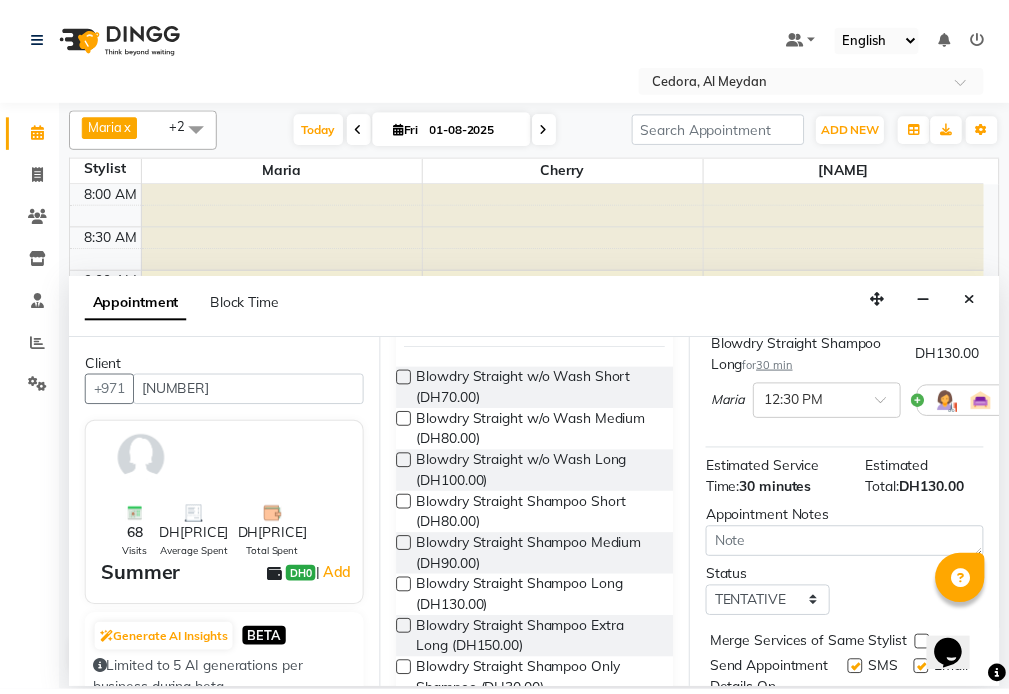 scroll, scrollTop: 288, scrollLeft: 0, axis: vertical 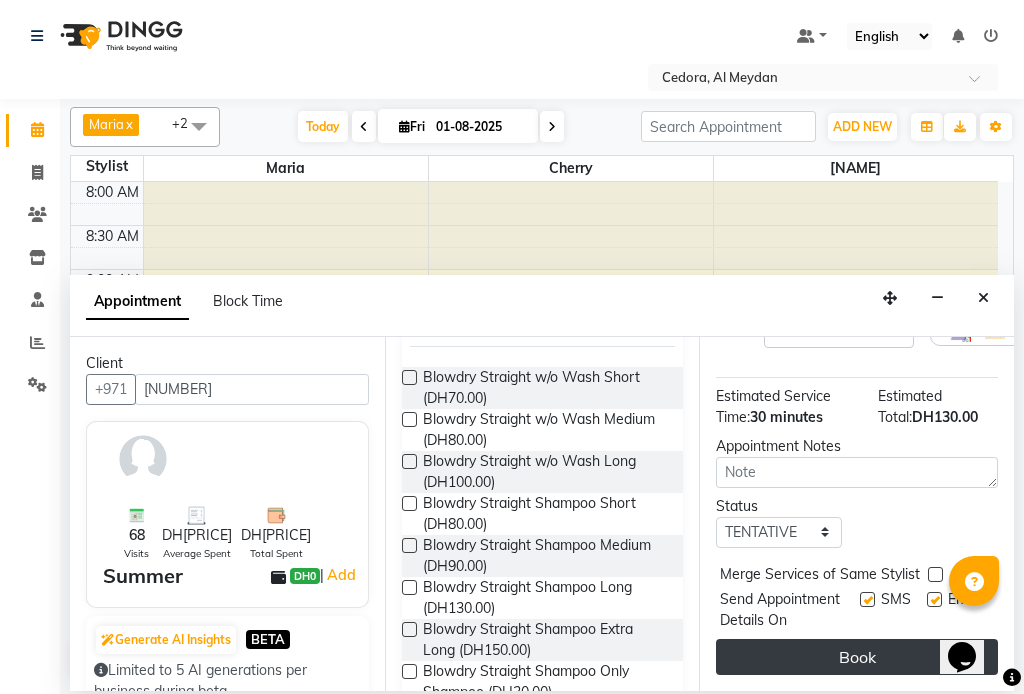 click on "Book" at bounding box center (857, 657) 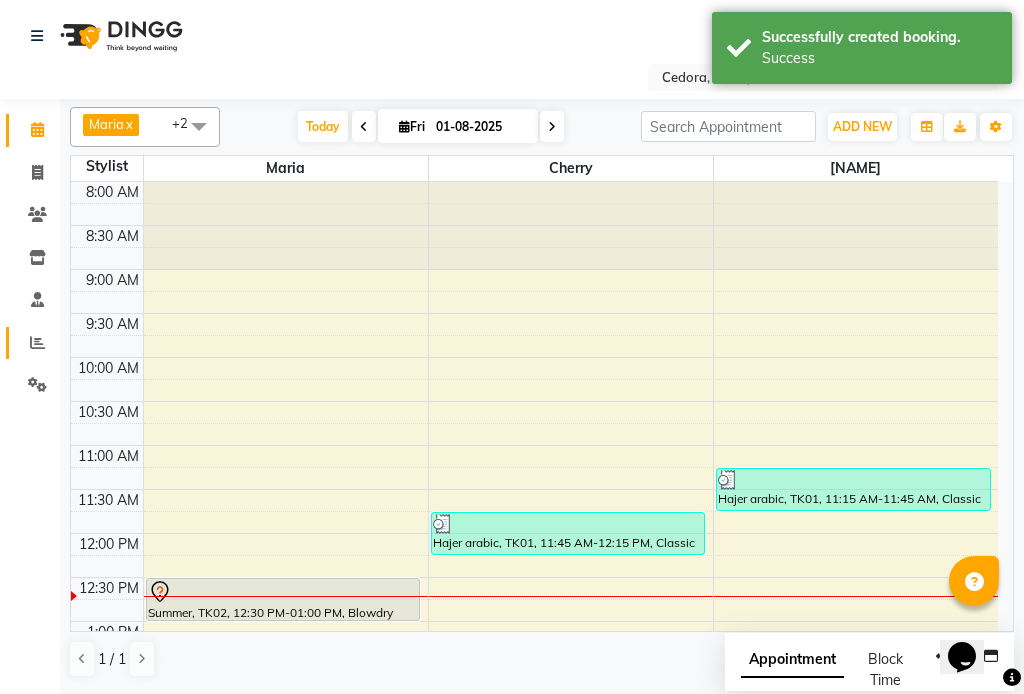 click 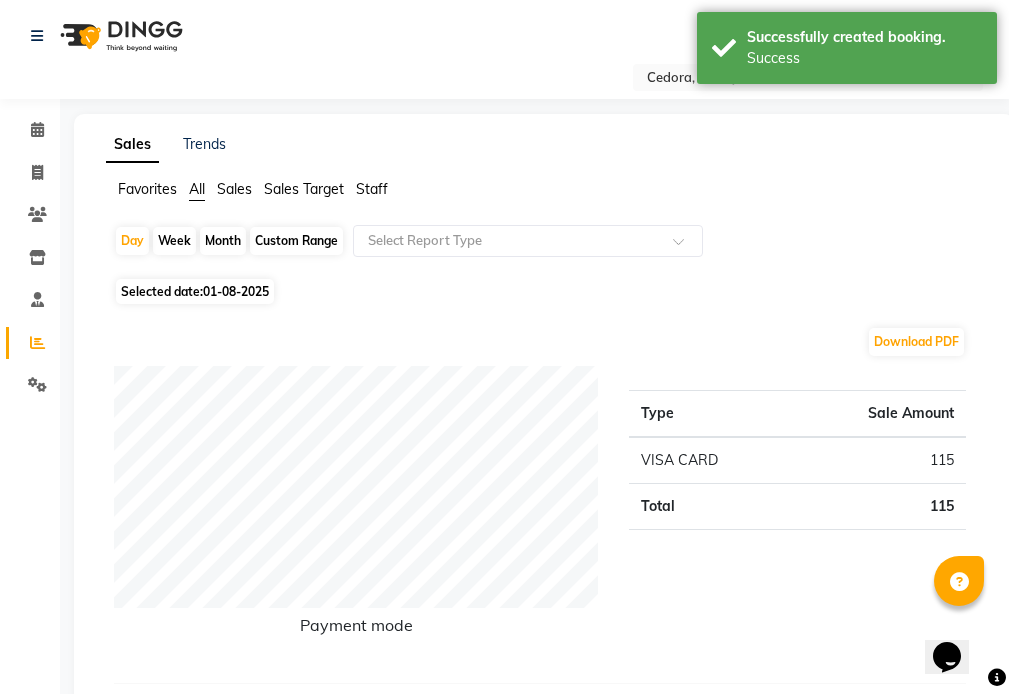 click on "Month" 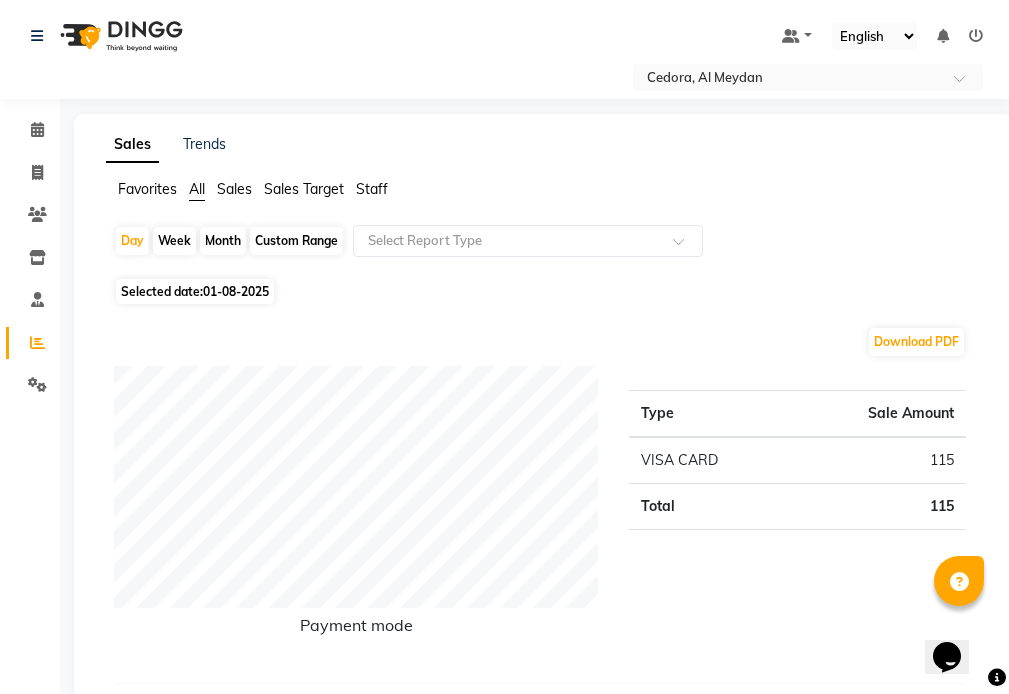 select on "8" 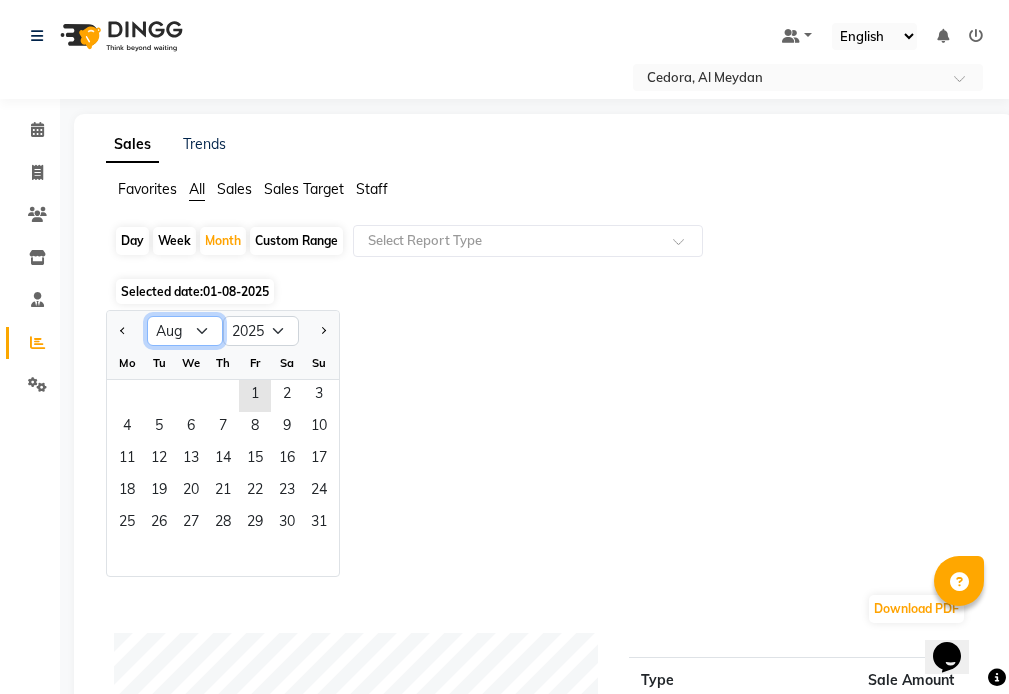 click on "Jan Feb Mar Apr May Jun Jul Aug Sep Oct Nov Dec" 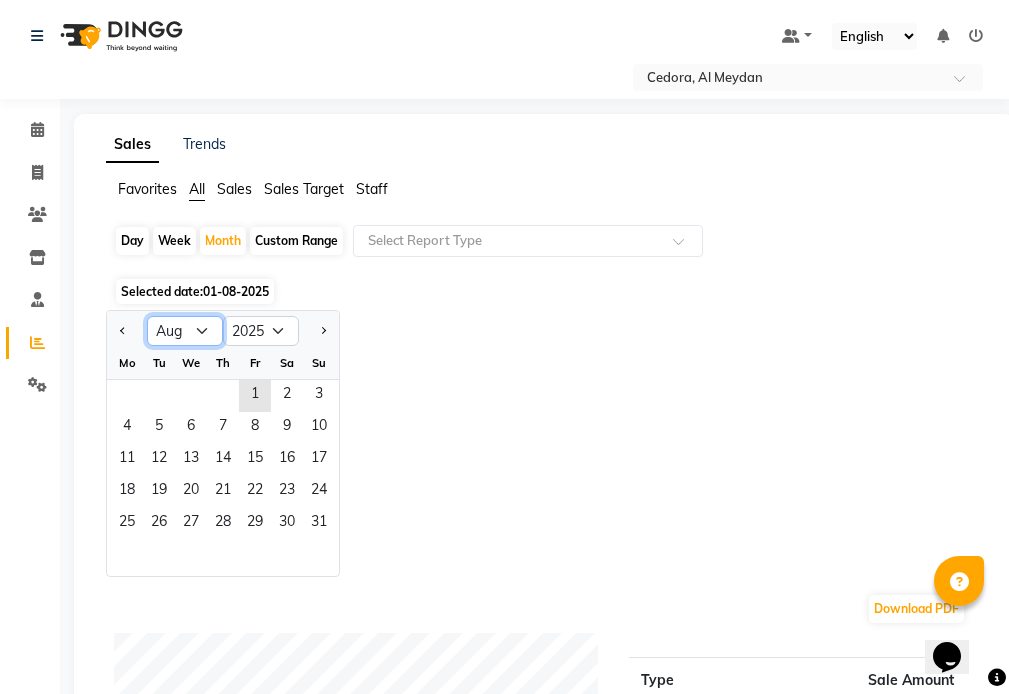 select on "7" 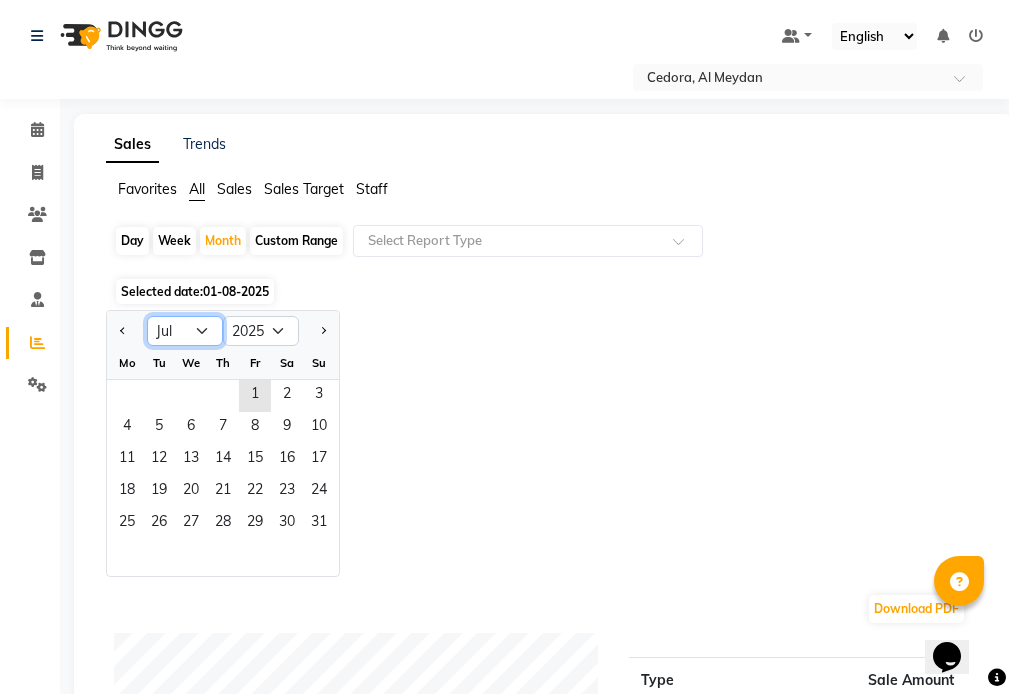 click on "Jan Feb Mar Apr May Jun Jul Aug Sep Oct Nov Dec" 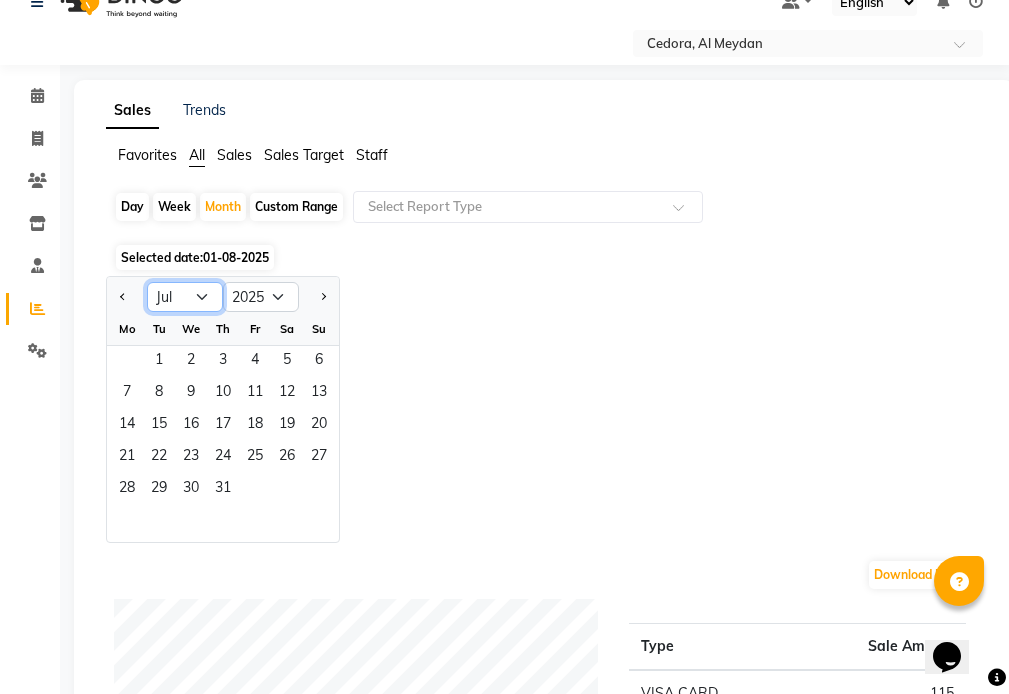 scroll, scrollTop: 0, scrollLeft: 0, axis: both 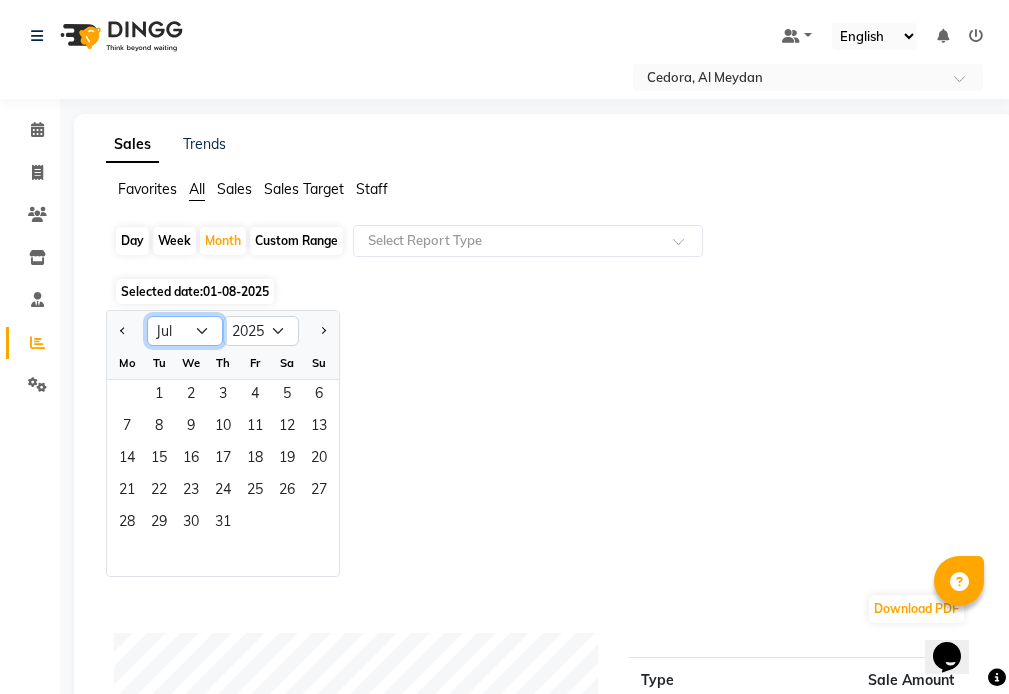 click on "Jan Feb Mar Apr May Jun Jul Aug Sep Oct Nov Dec" 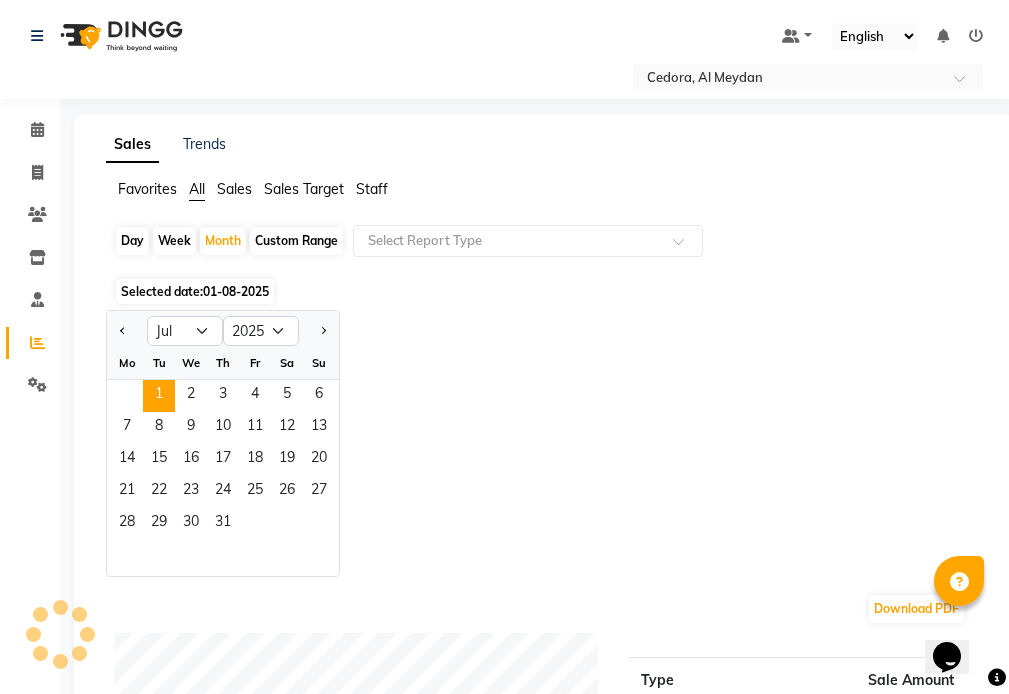 click on "1" 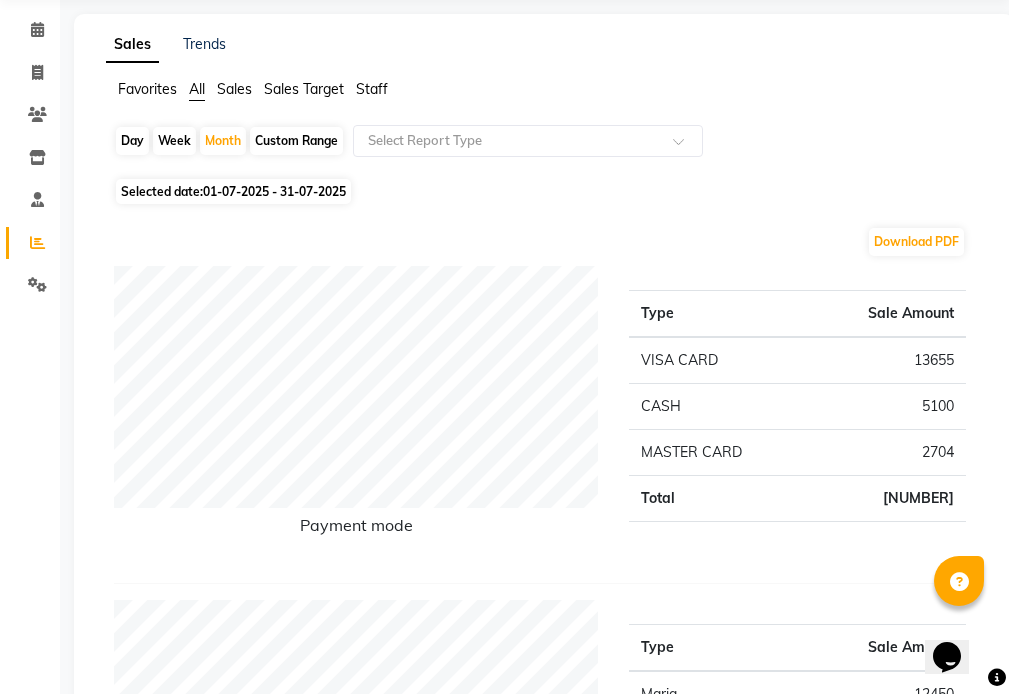 scroll, scrollTop: 0, scrollLeft: 0, axis: both 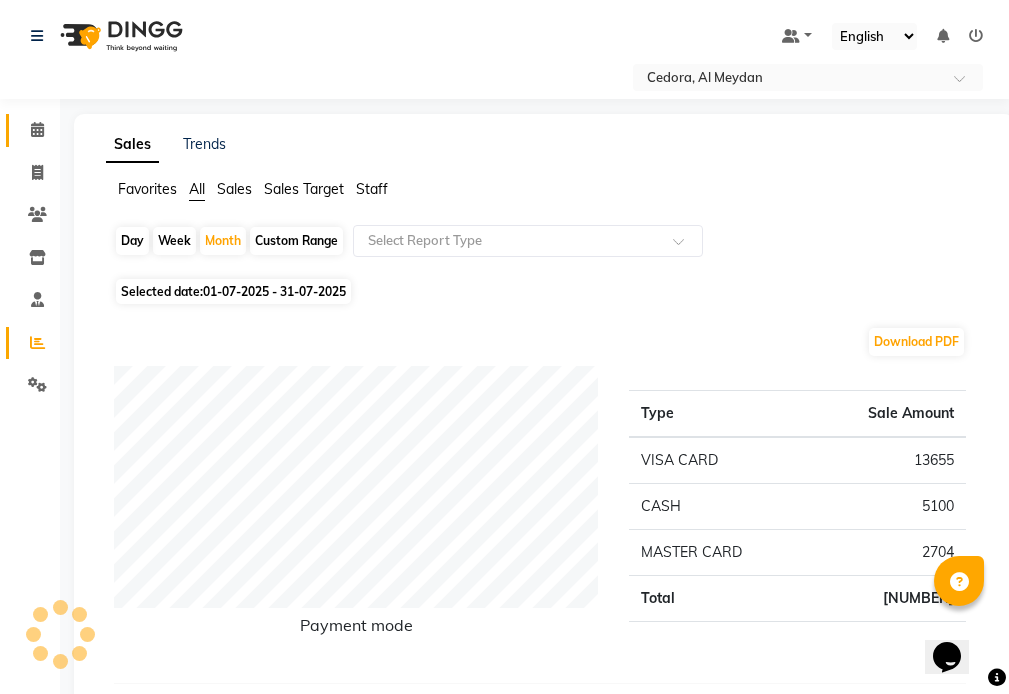 click on "Calendar" 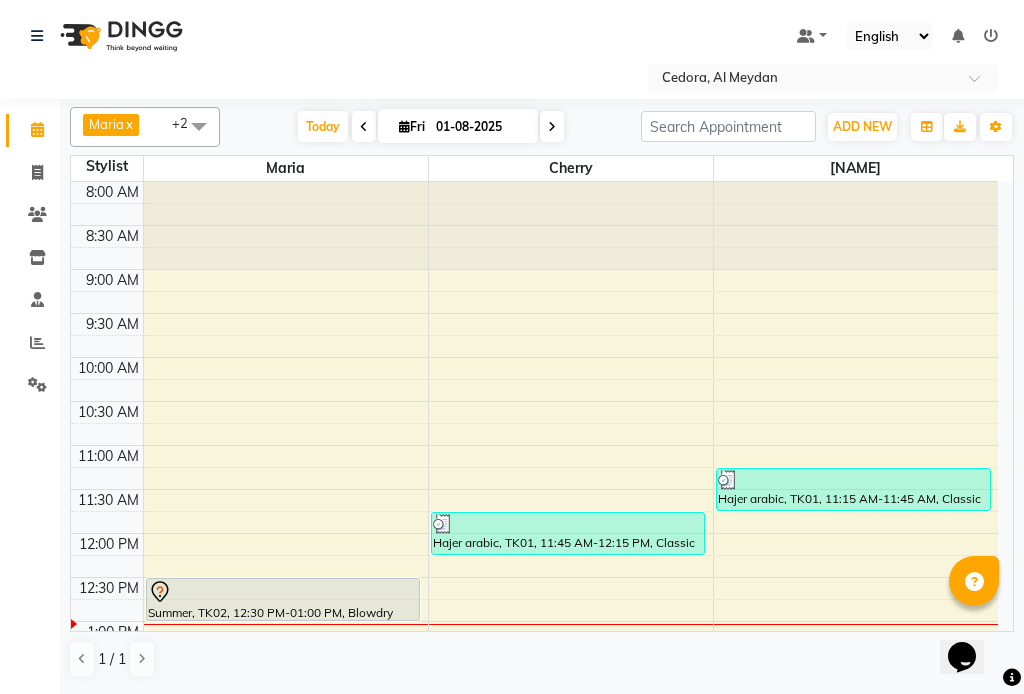 click at bounding box center (283, 592) 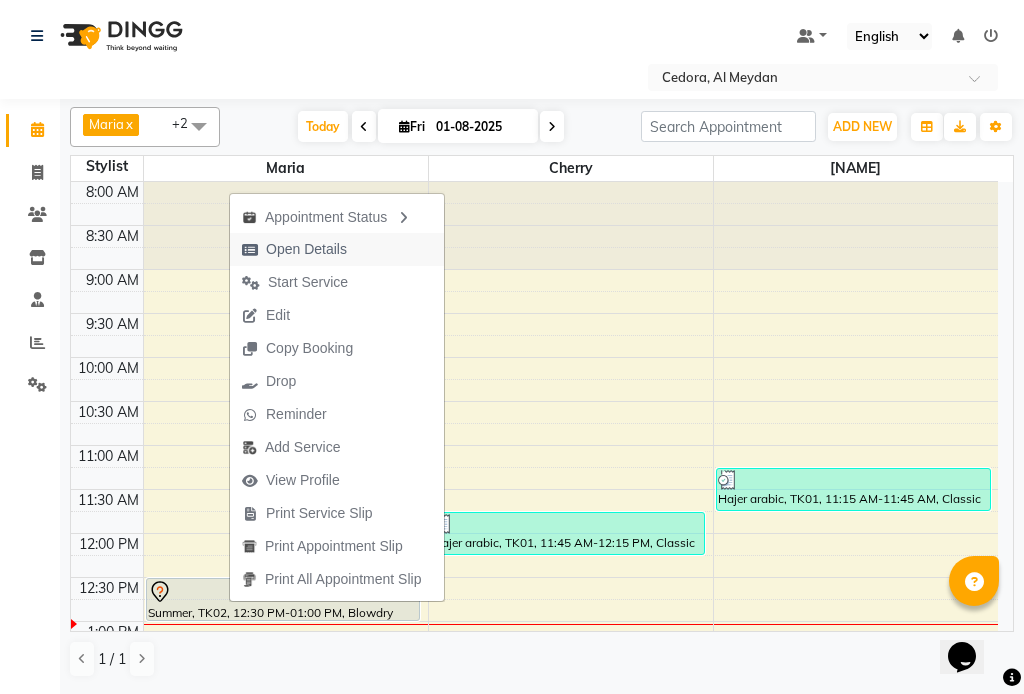 click on "Open Details" at bounding box center (306, 249) 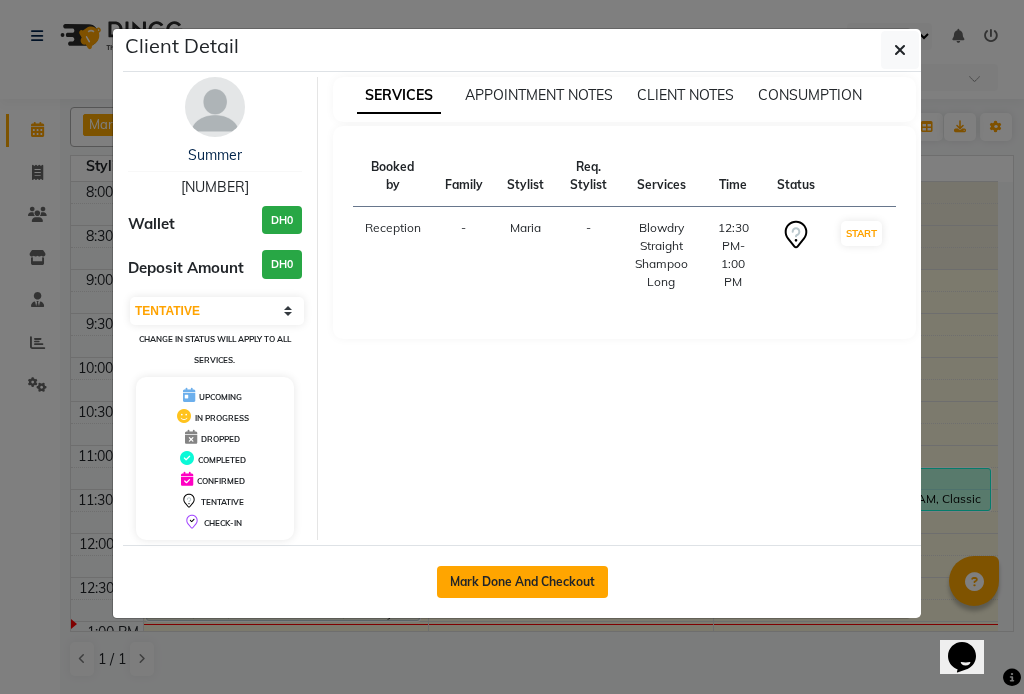 click on "Mark Done And Checkout" 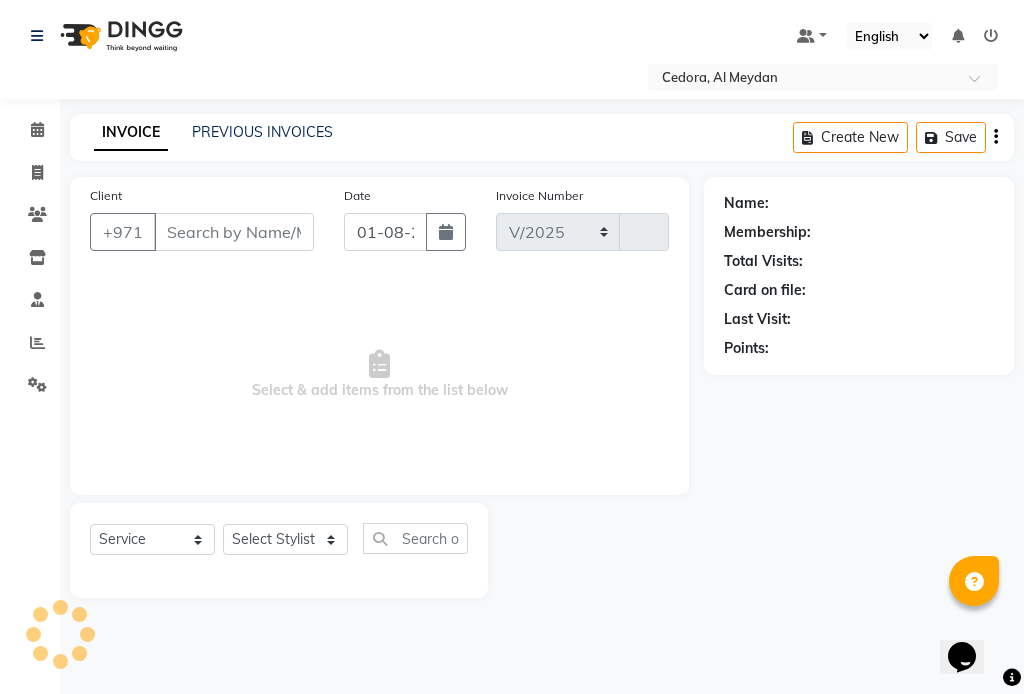 select on "5144" 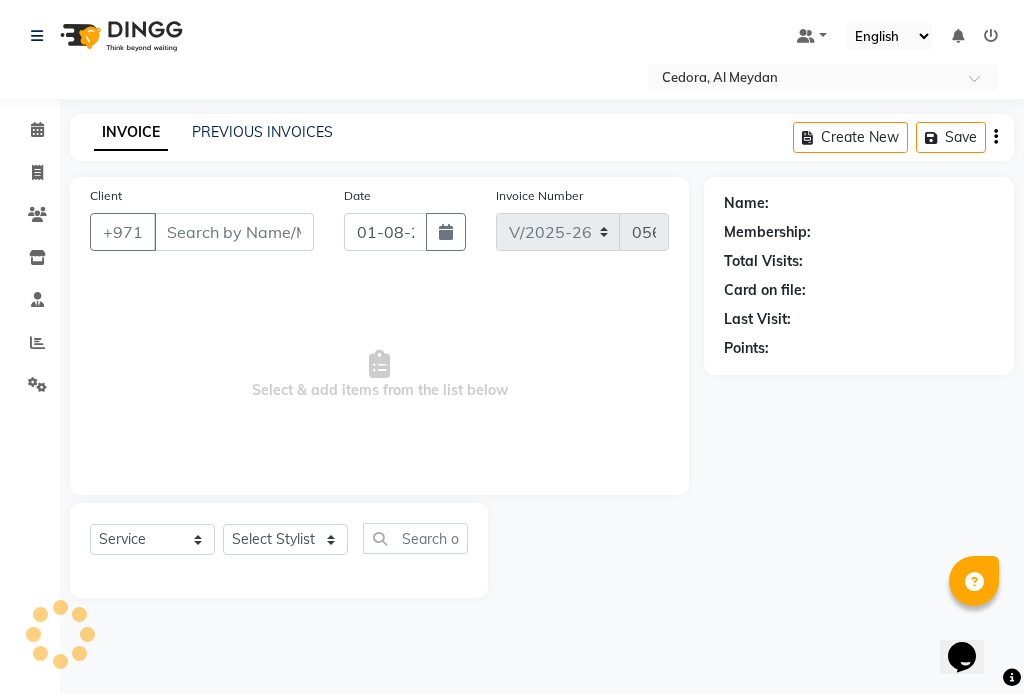 type on "[NUMBER]" 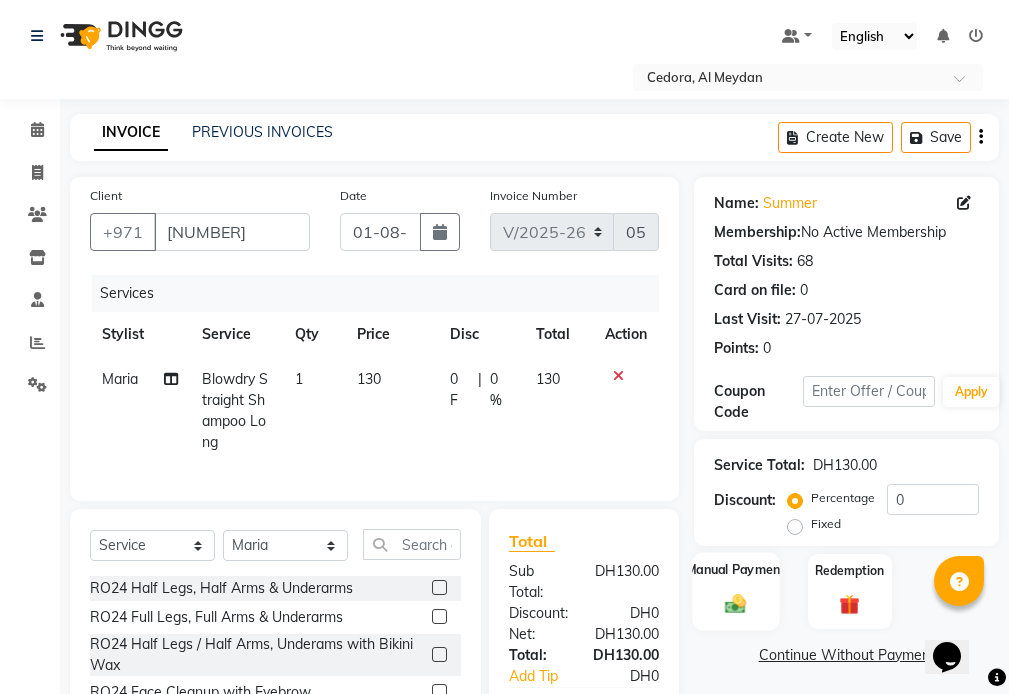 click on "Manual Payment" 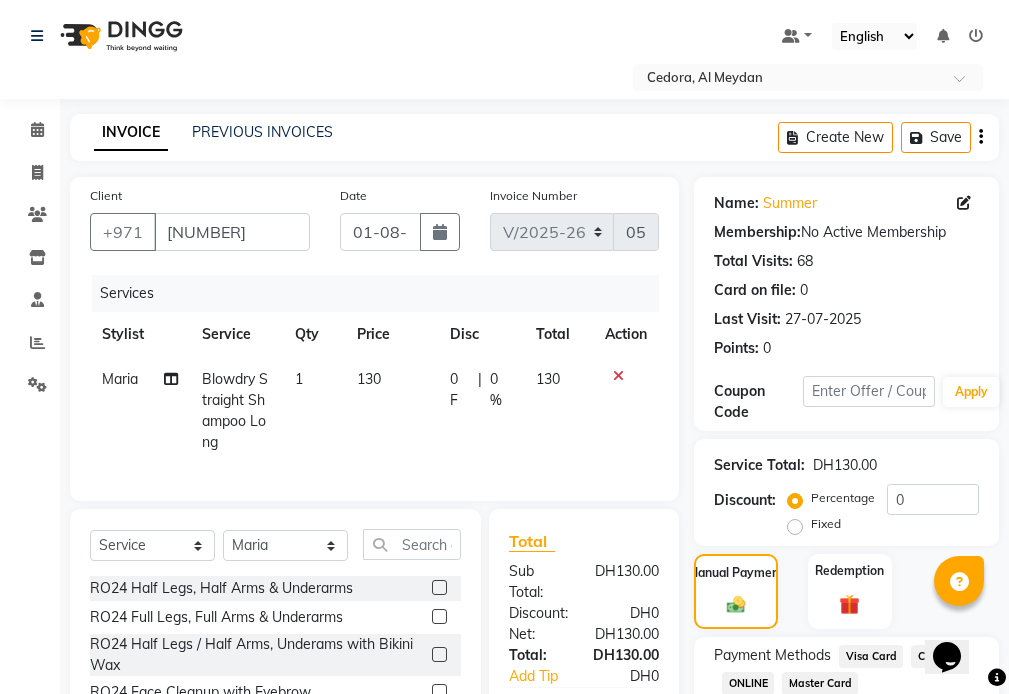click on "Visa Card" 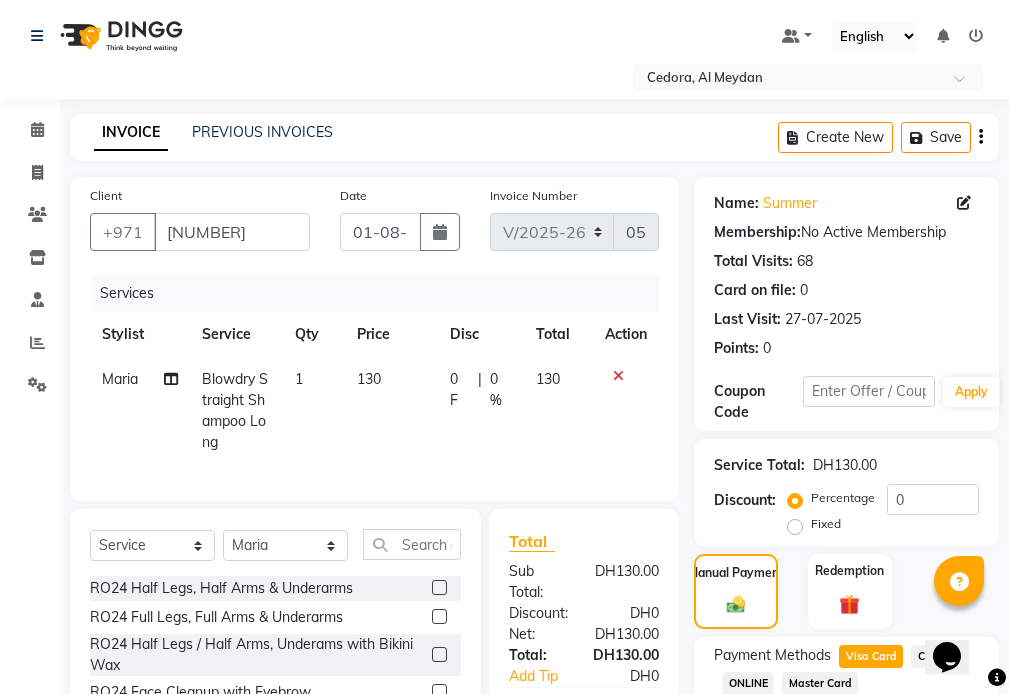scroll, scrollTop: 190, scrollLeft: 0, axis: vertical 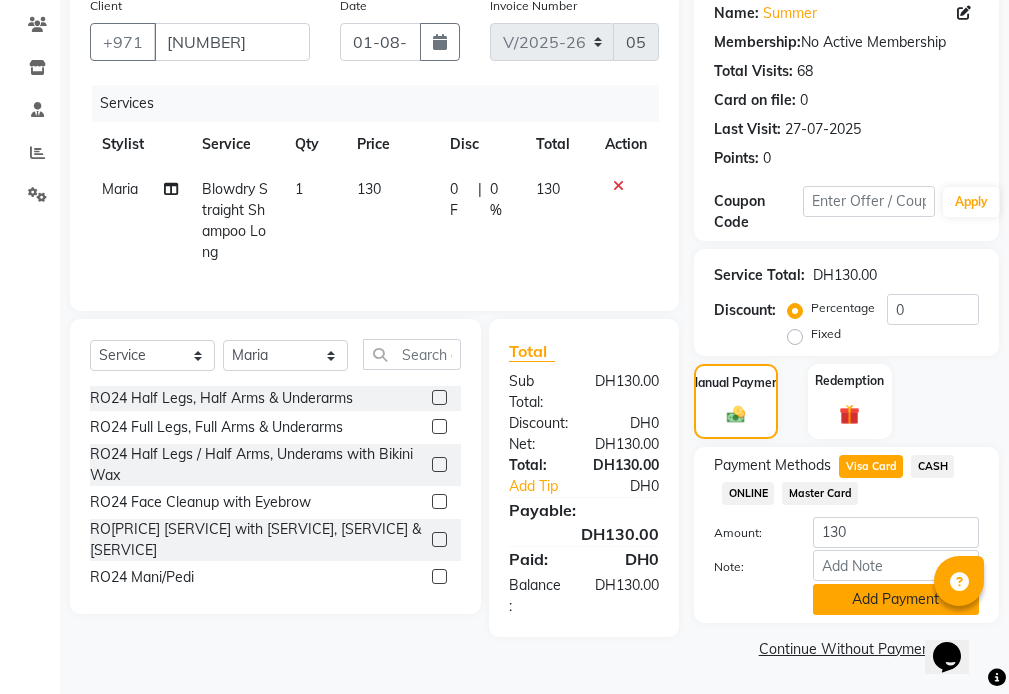 click on "Add Payment" 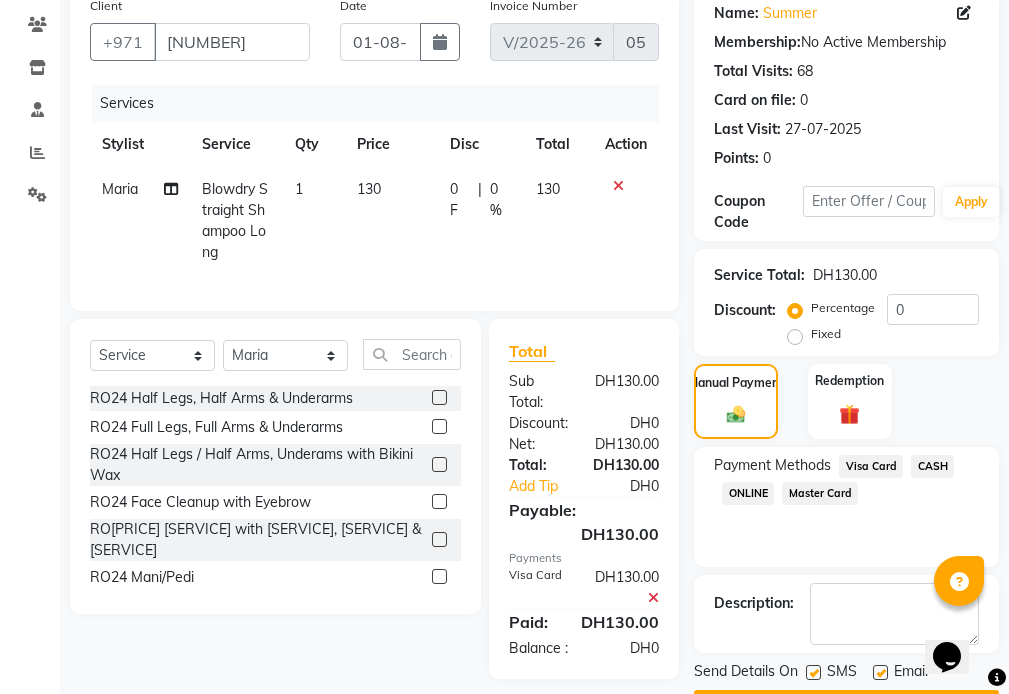 scroll, scrollTop: 247, scrollLeft: 0, axis: vertical 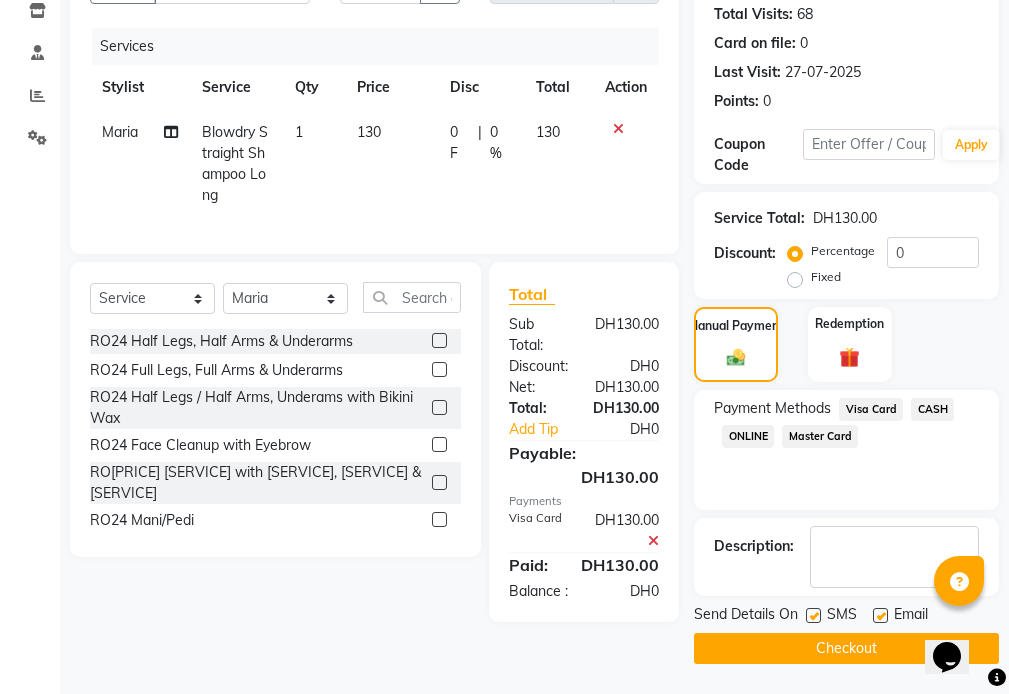 click on "Checkout" 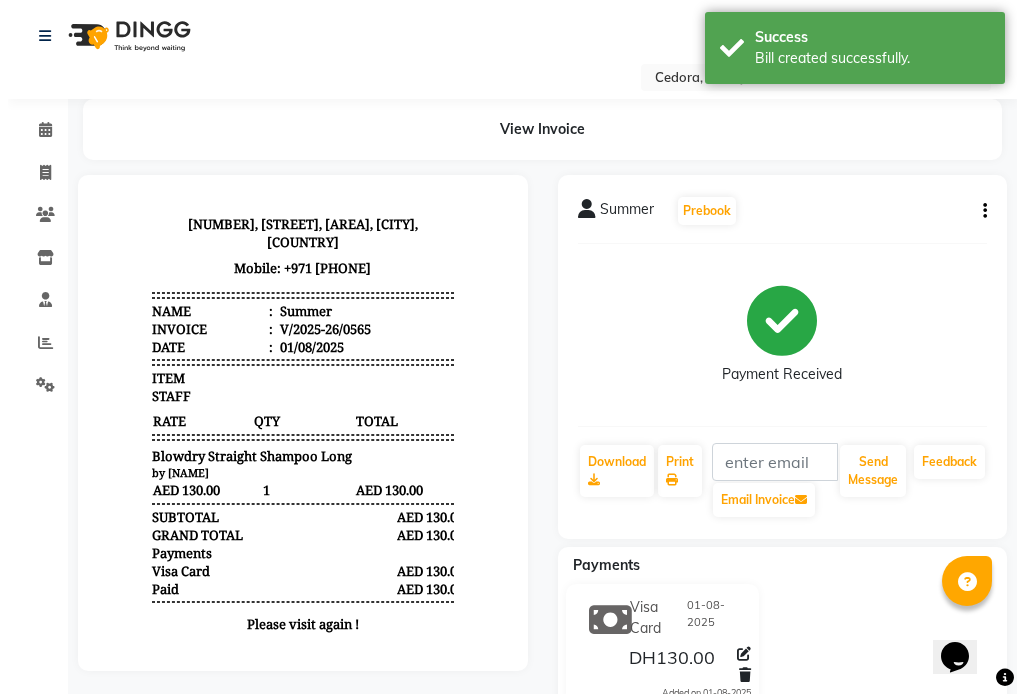scroll, scrollTop: 0, scrollLeft: 0, axis: both 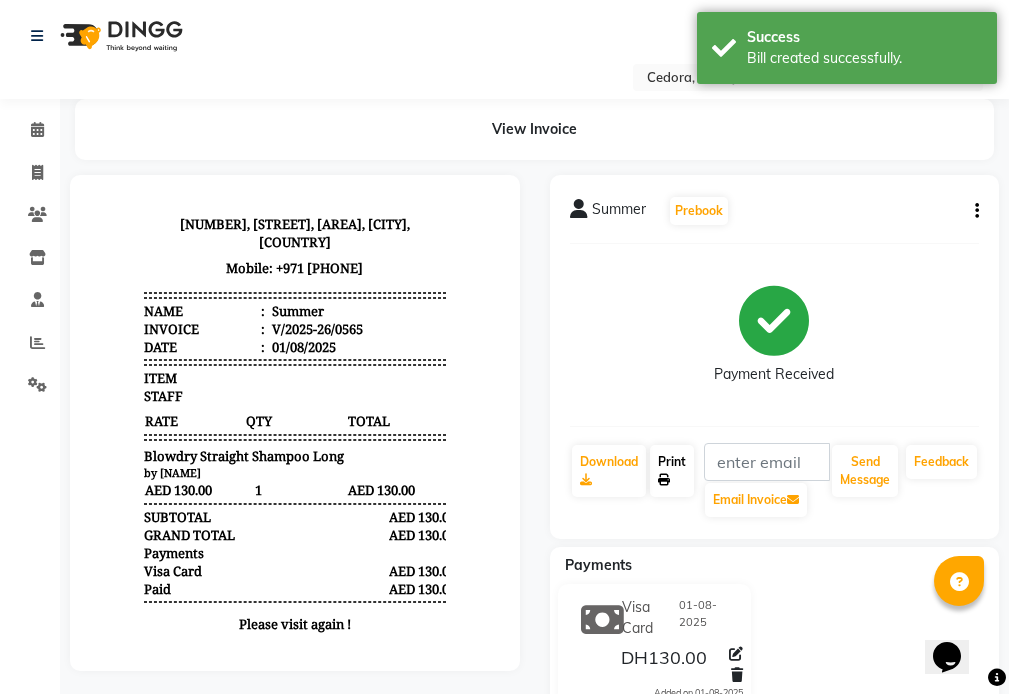 click on "Print" 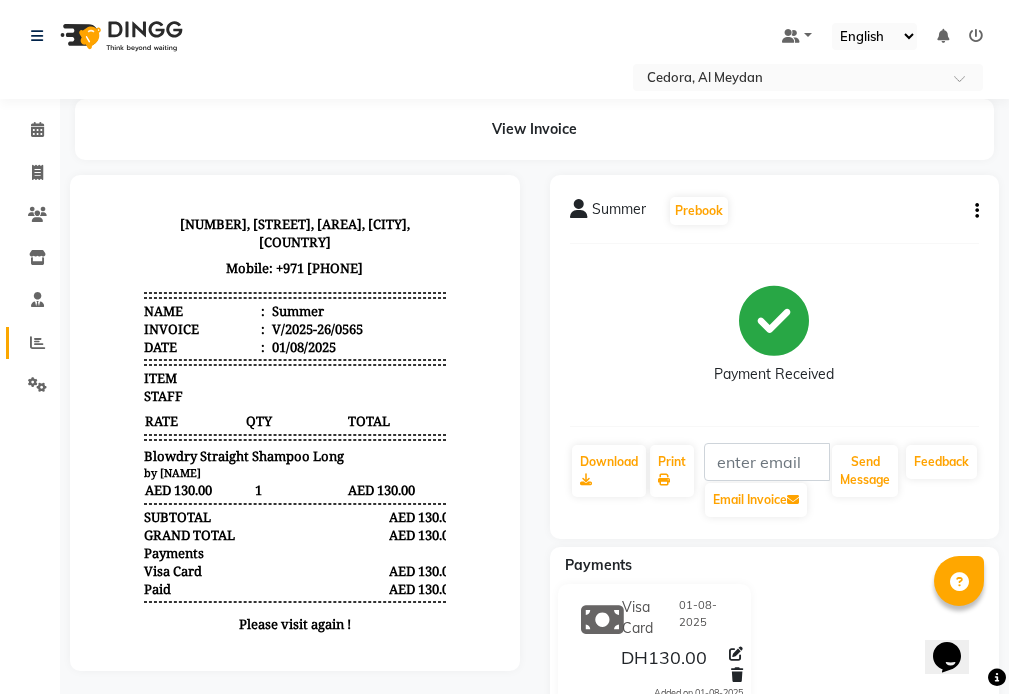 click 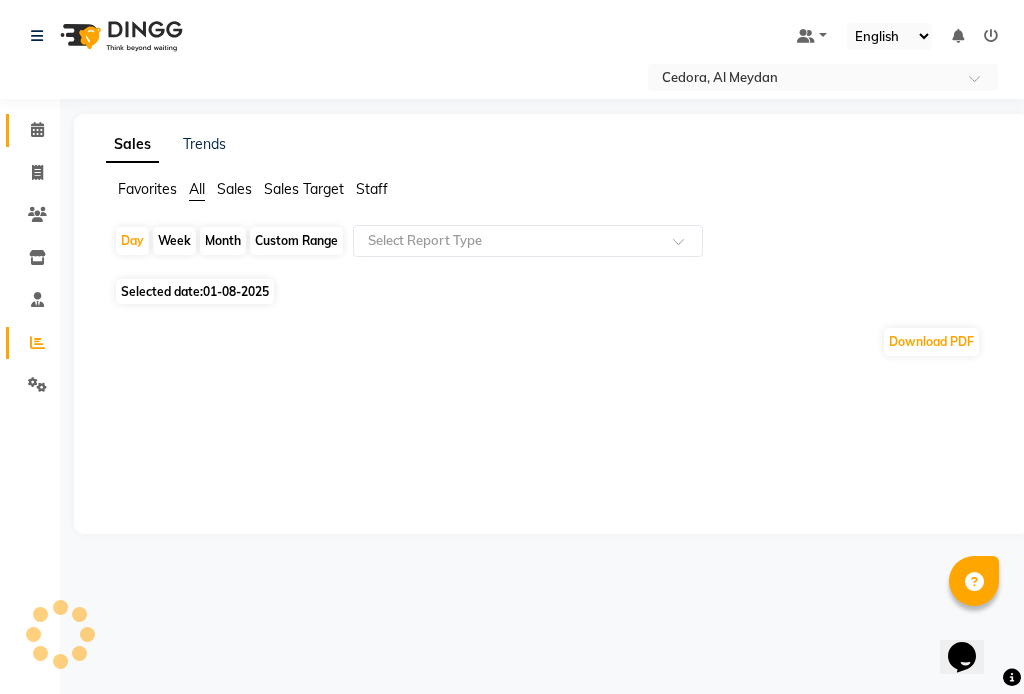 click 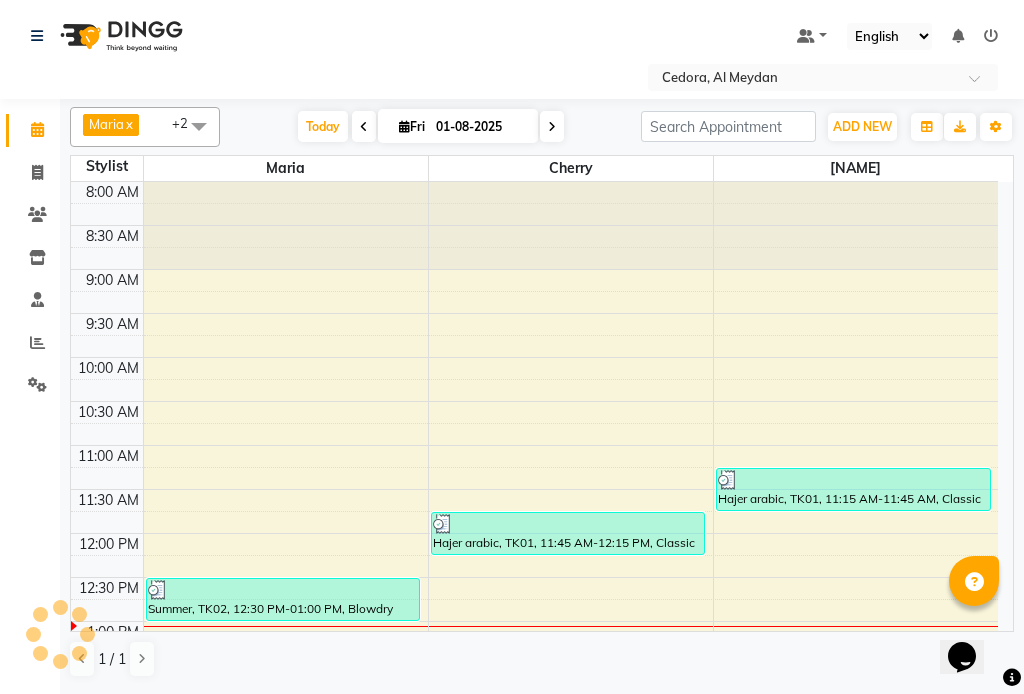 scroll, scrollTop: 0, scrollLeft: 0, axis: both 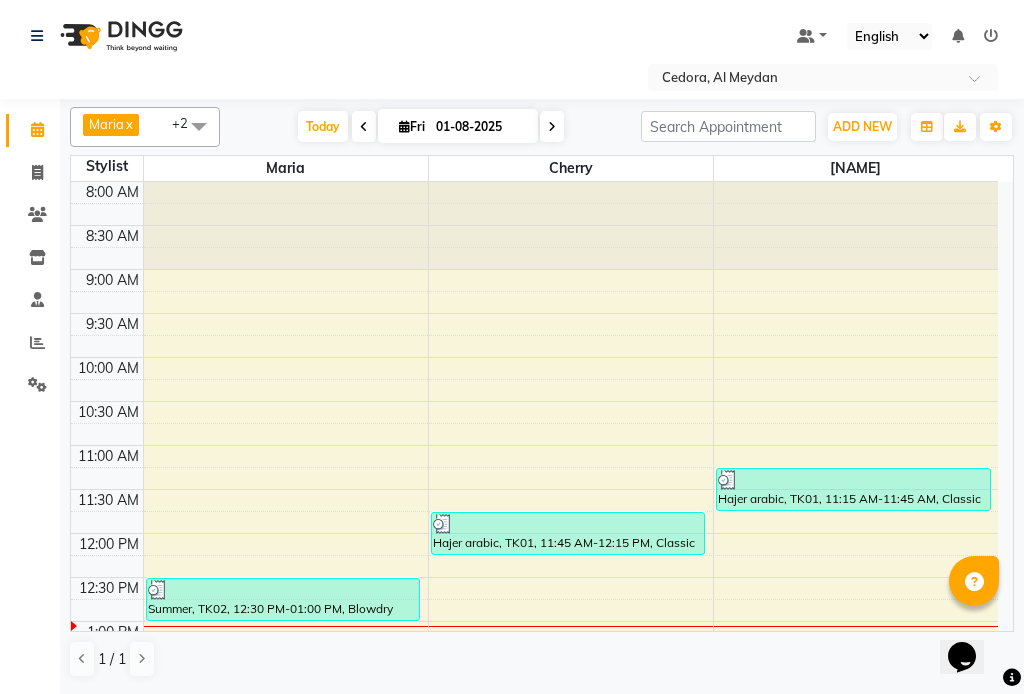 click at bounding box center (364, 127) 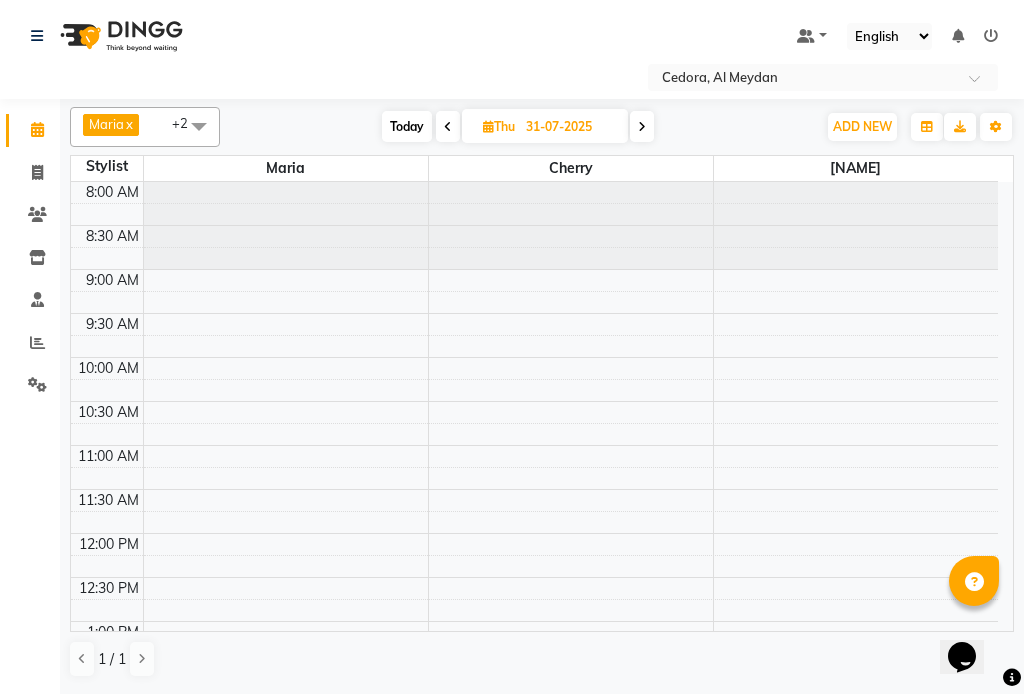 scroll, scrollTop: 441, scrollLeft: 0, axis: vertical 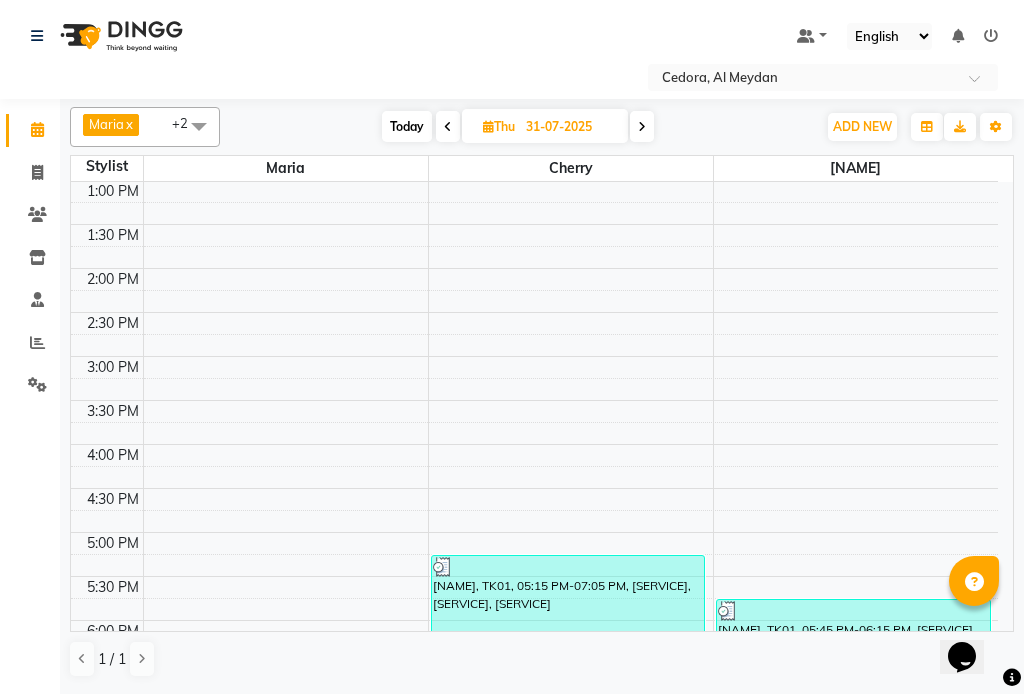 click at bounding box center [488, 126] 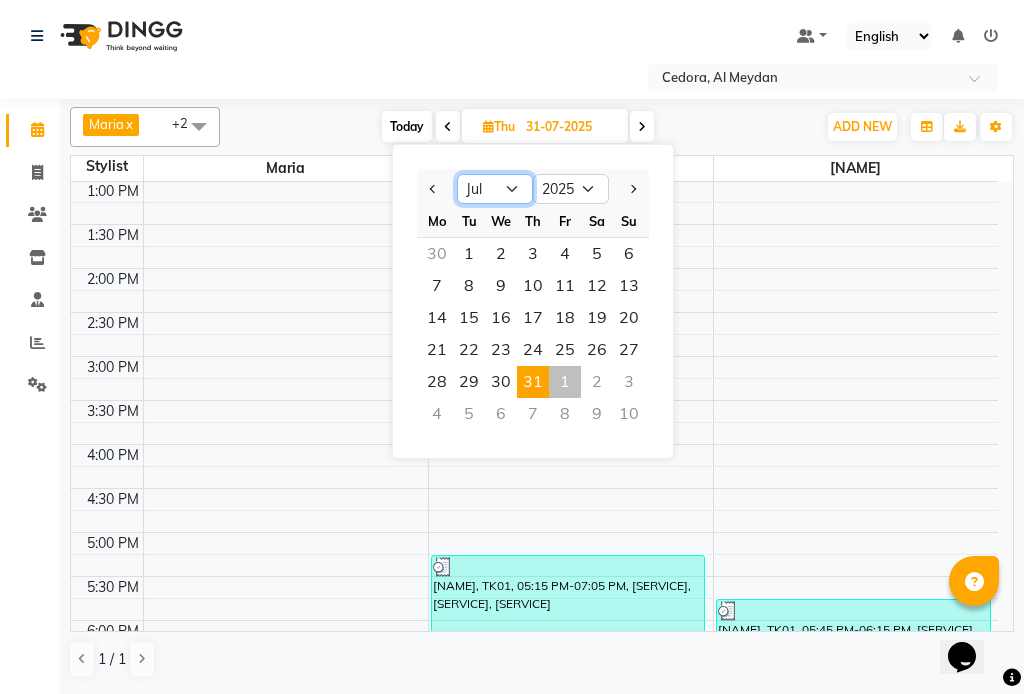click on "Jan Feb Mar Apr May Jun Jul Aug Sep Oct Nov Dec" at bounding box center [495, 189] 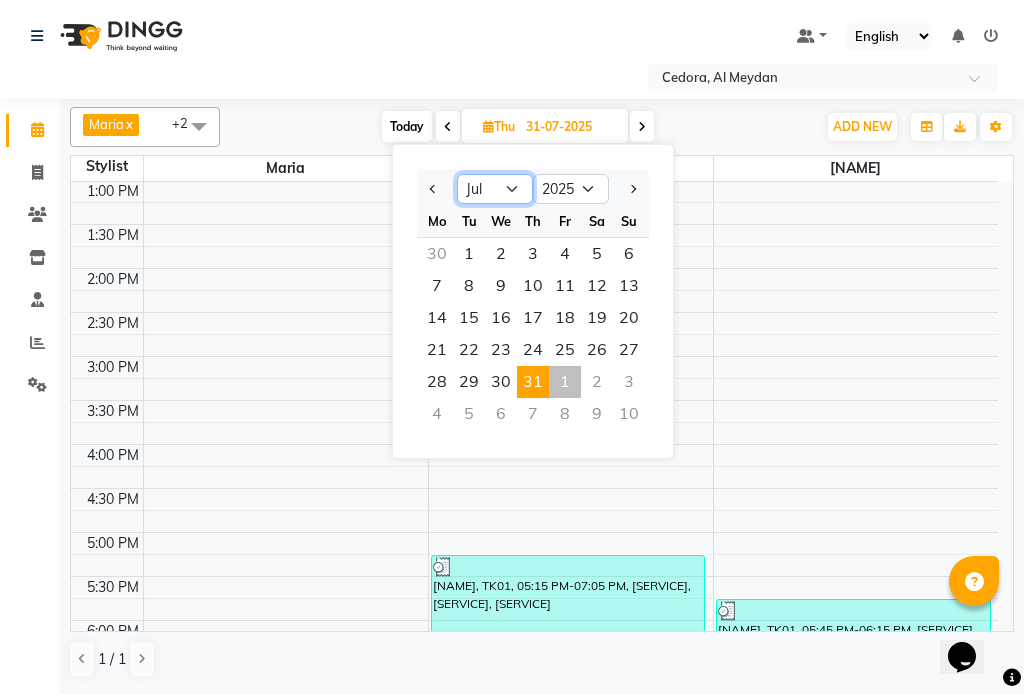 click on "Jan Feb Mar Apr May Jun Jul Aug Sep Oct Nov Dec" at bounding box center (495, 189) 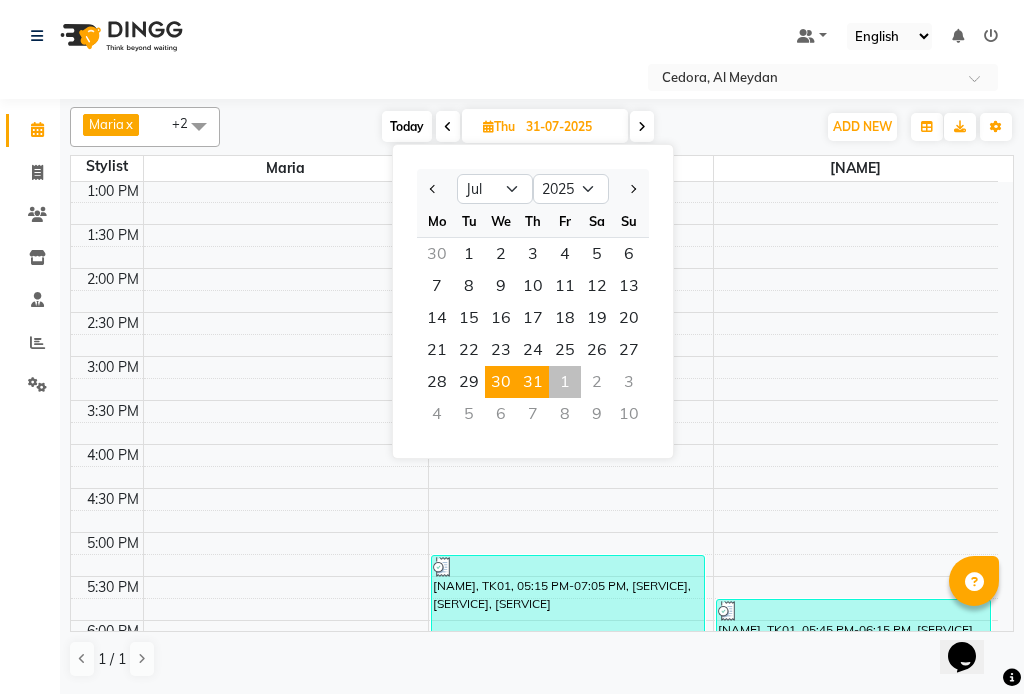 click on "30" at bounding box center (501, 382) 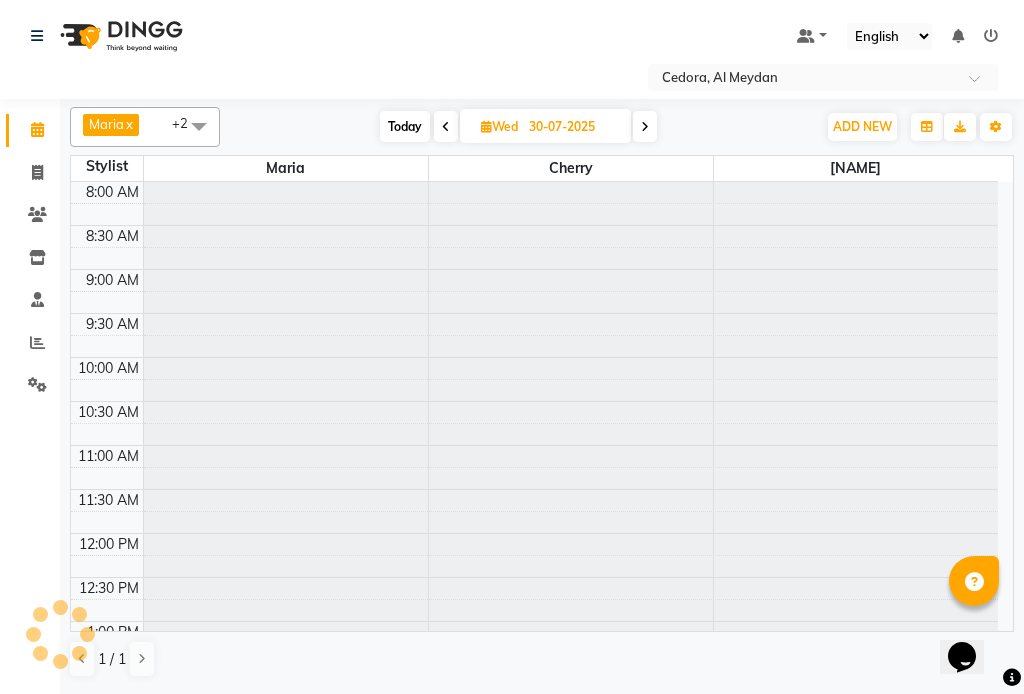 scroll, scrollTop: 441, scrollLeft: 0, axis: vertical 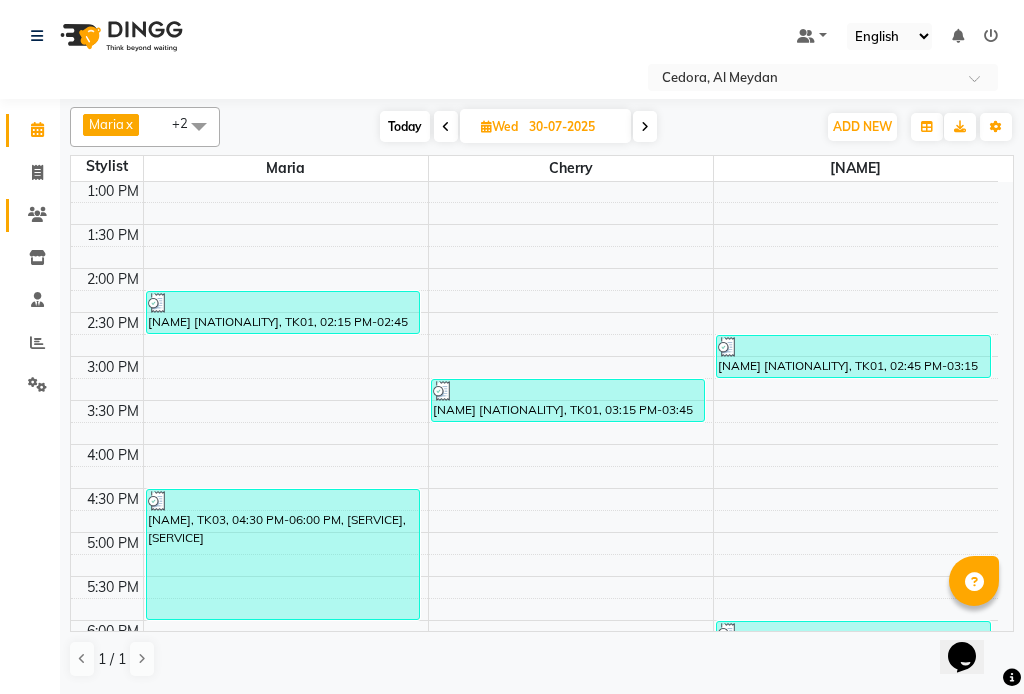 click on "Clients" 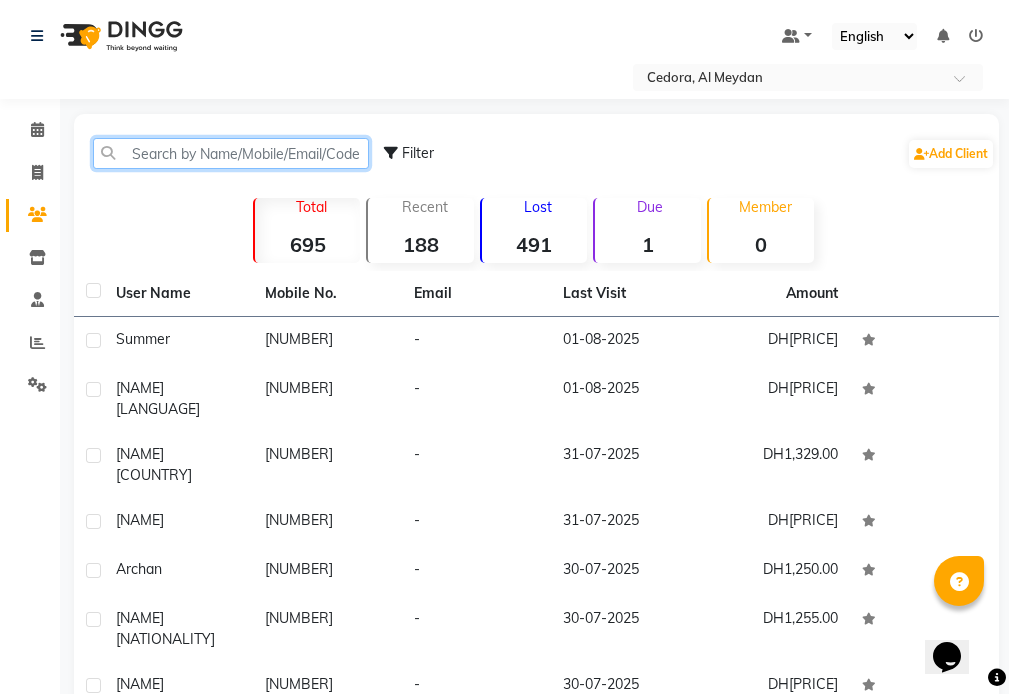 click 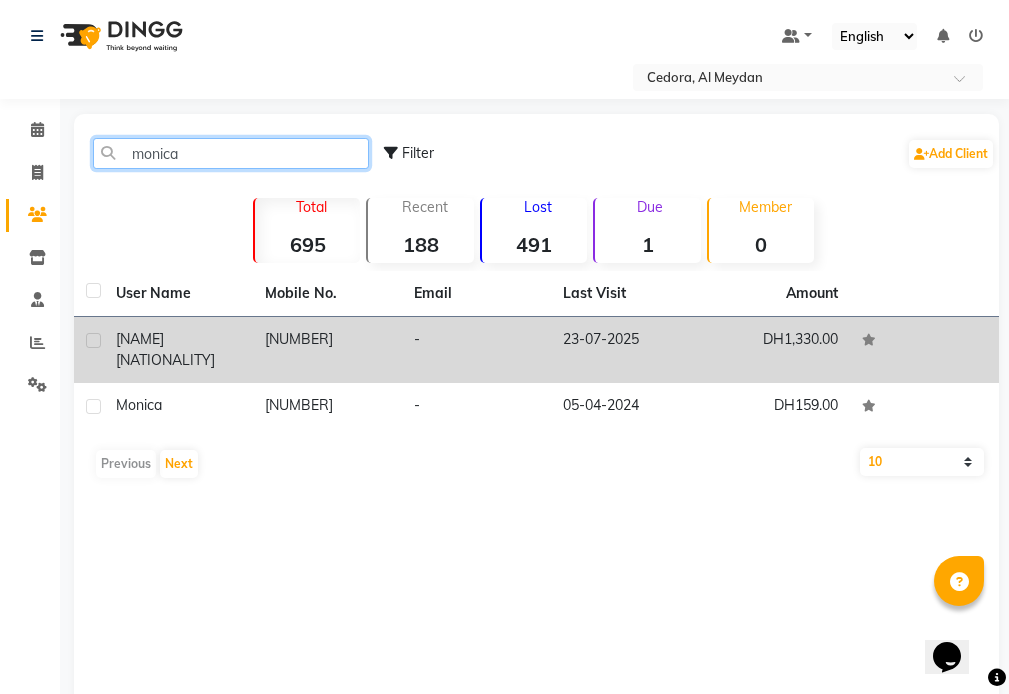 type on "monica" 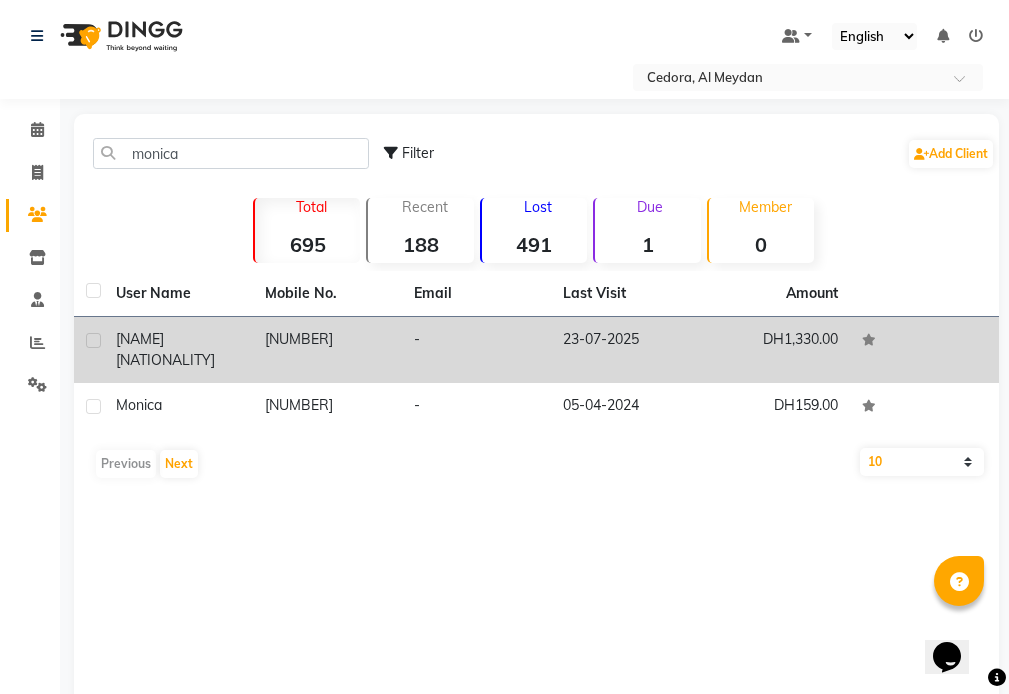click on "23-07-2025" 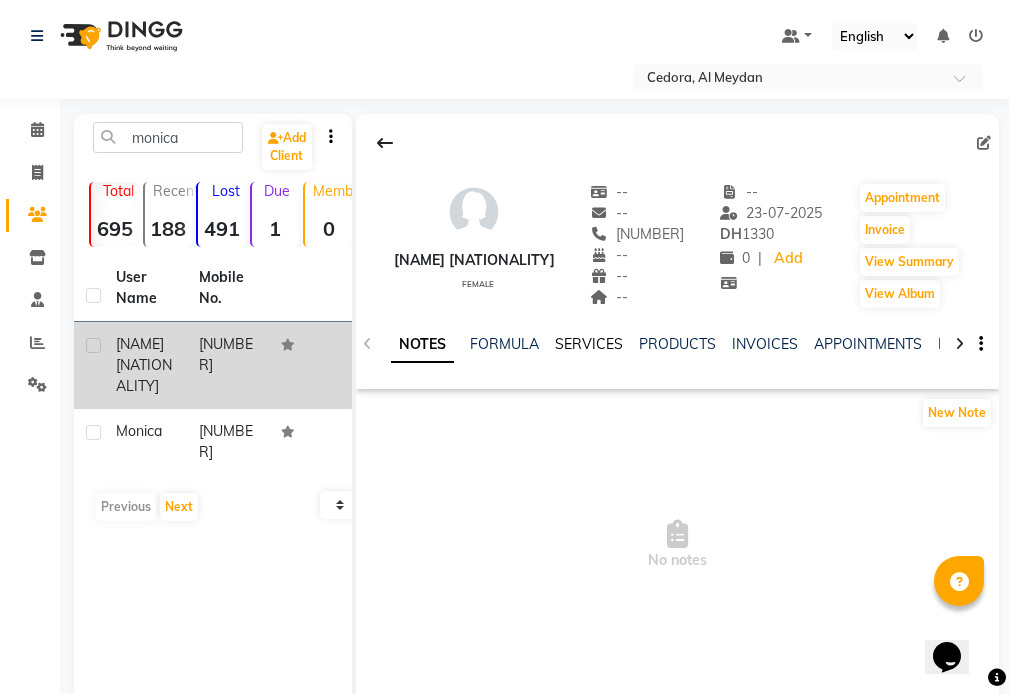 click on "SERVICES" 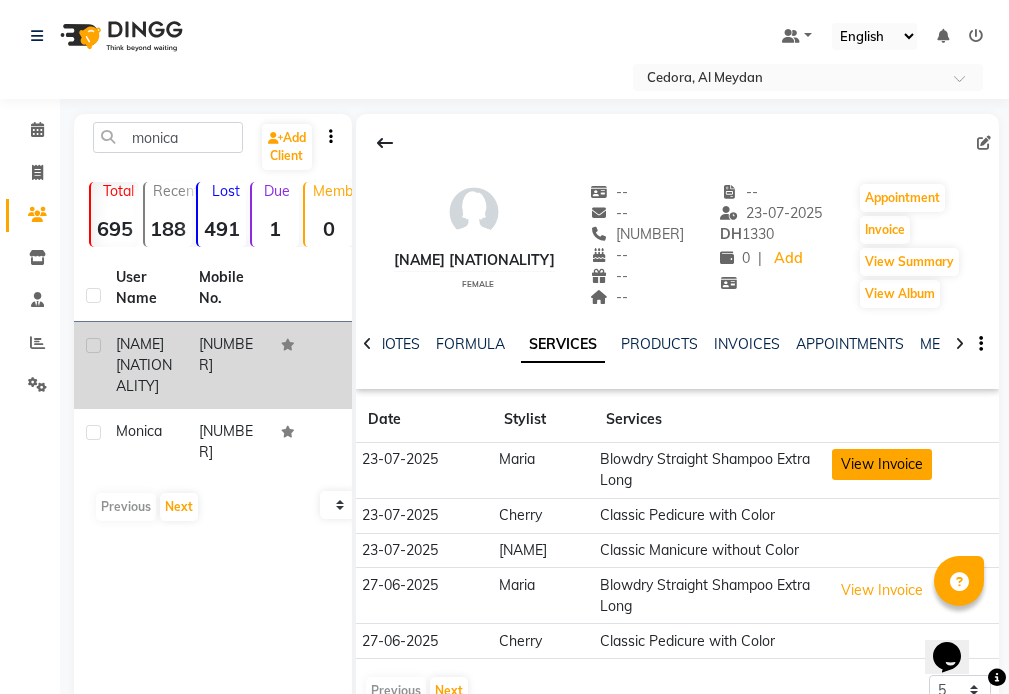 click on "View Invoice" 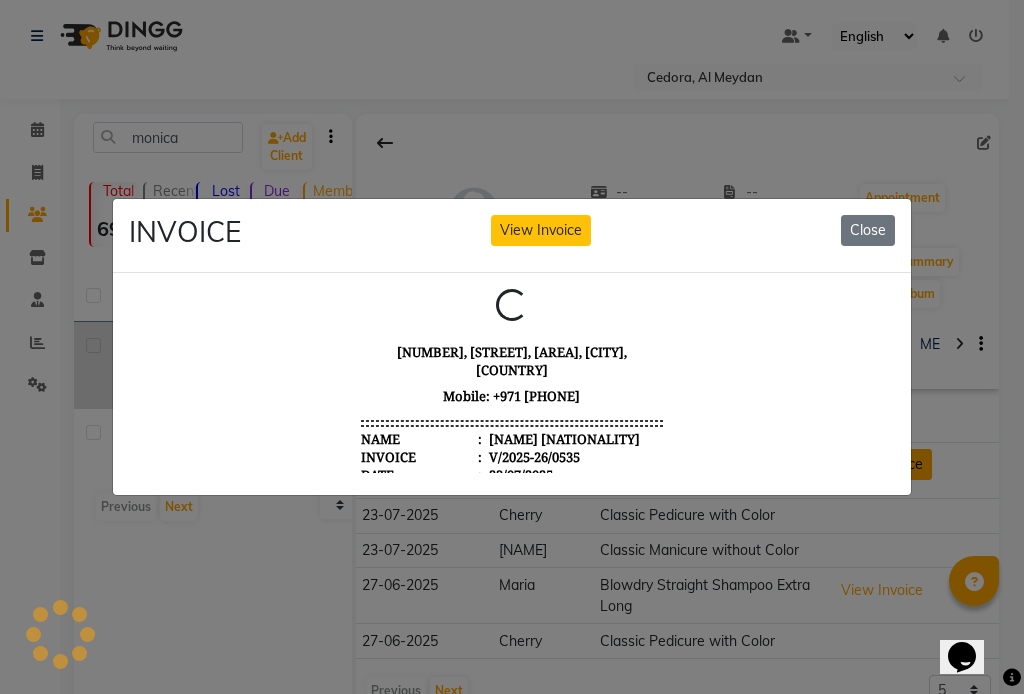 scroll, scrollTop: 0, scrollLeft: 0, axis: both 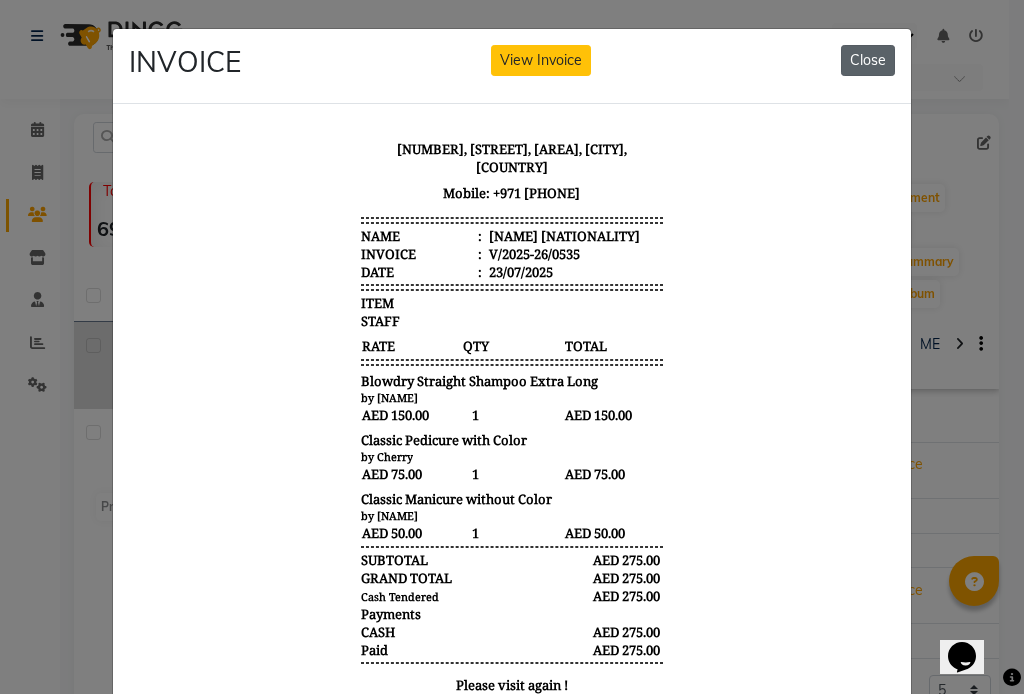 click on "Close" 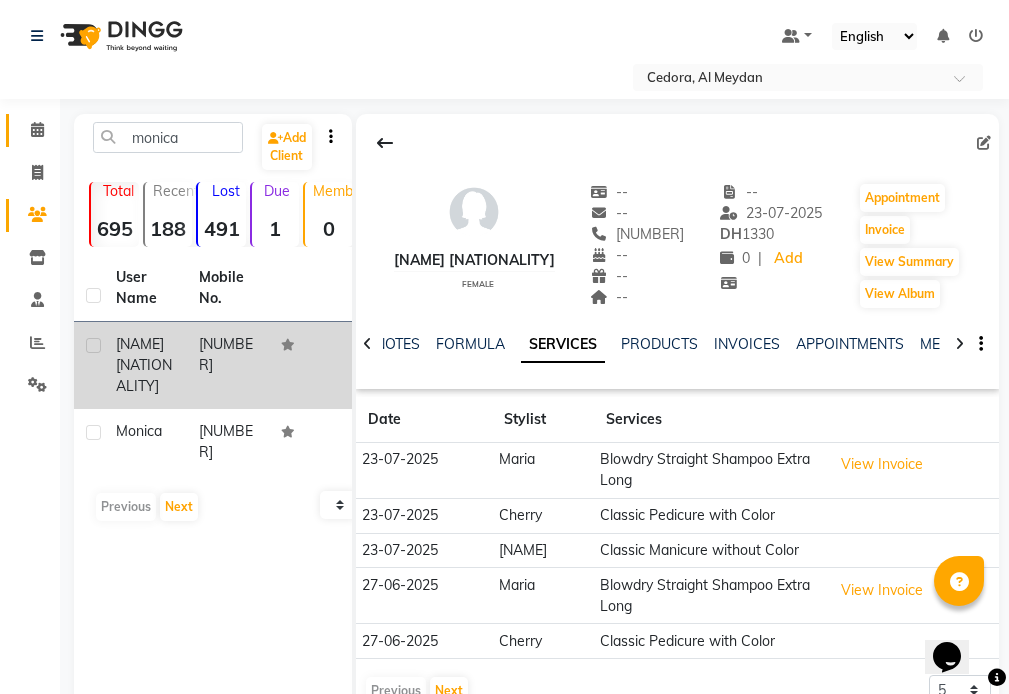 click 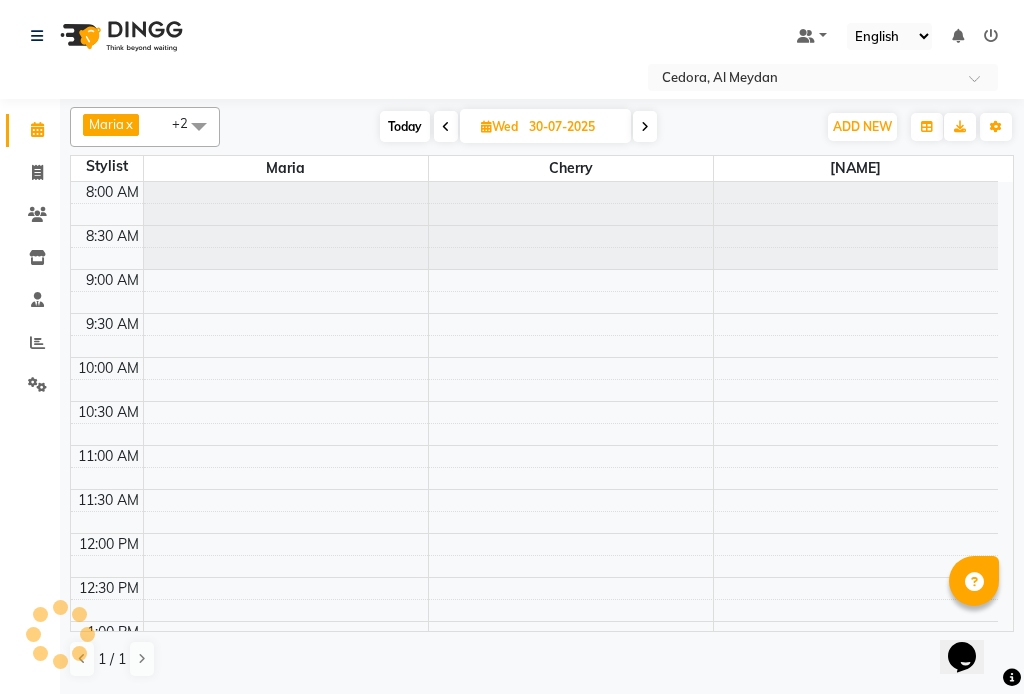 scroll, scrollTop: 0, scrollLeft: 0, axis: both 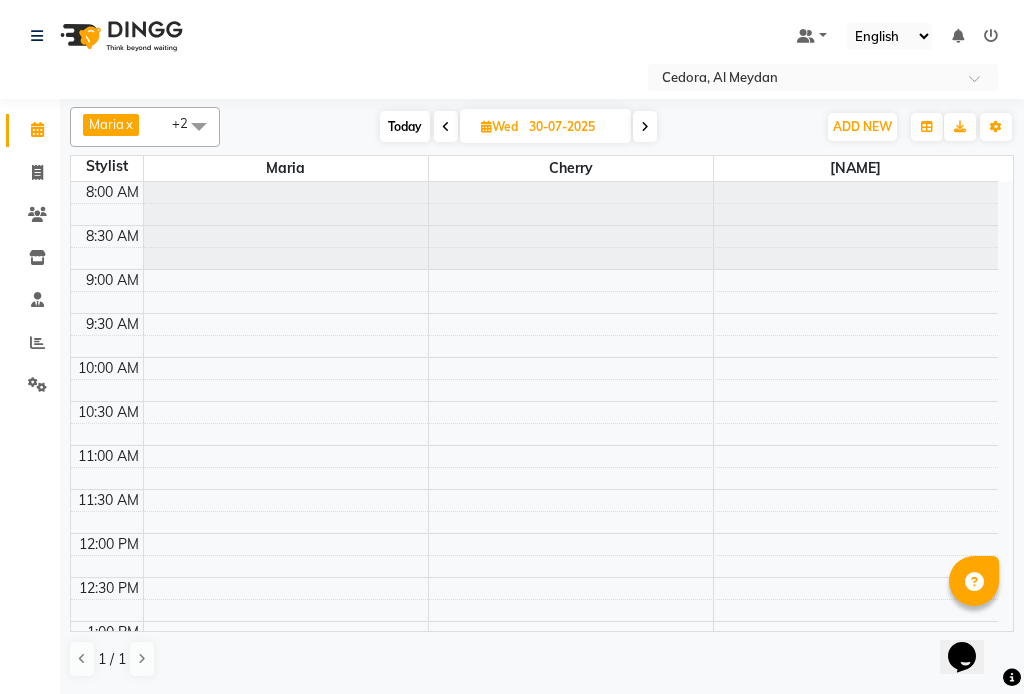 click at bounding box center (645, 127) 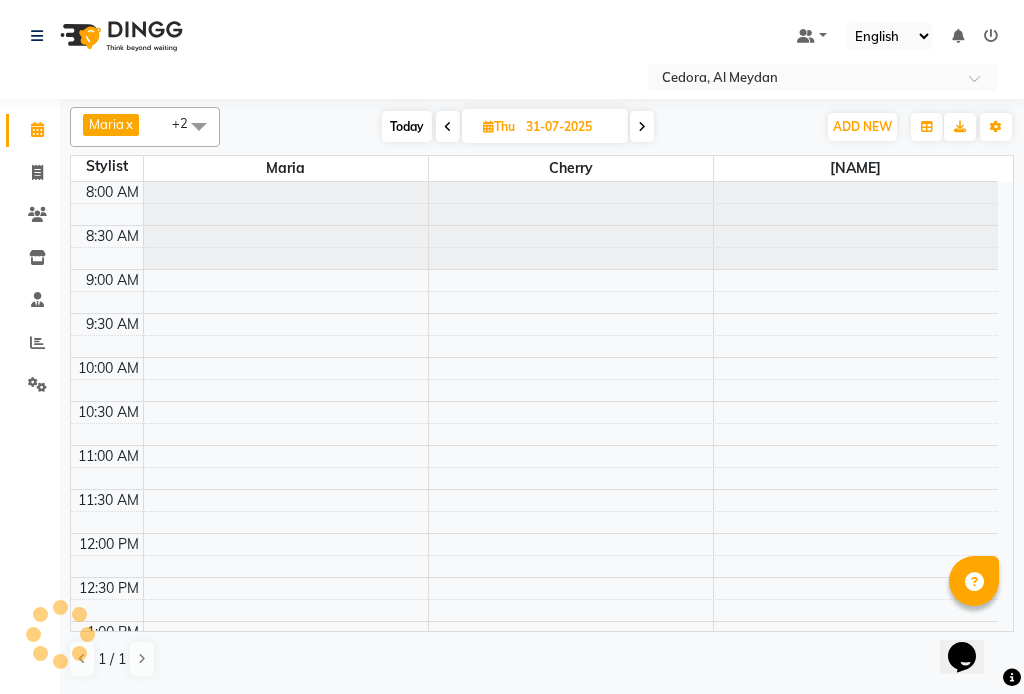 scroll, scrollTop: 441, scrollLeft: 0, axis: vertical 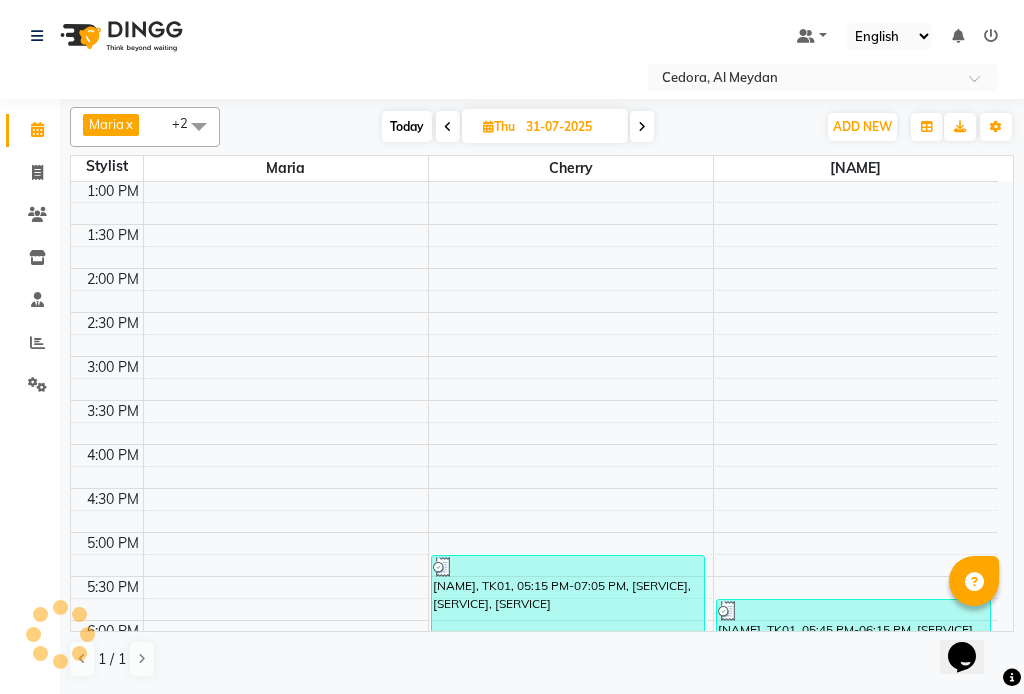 click at bounding box center (642, 127) 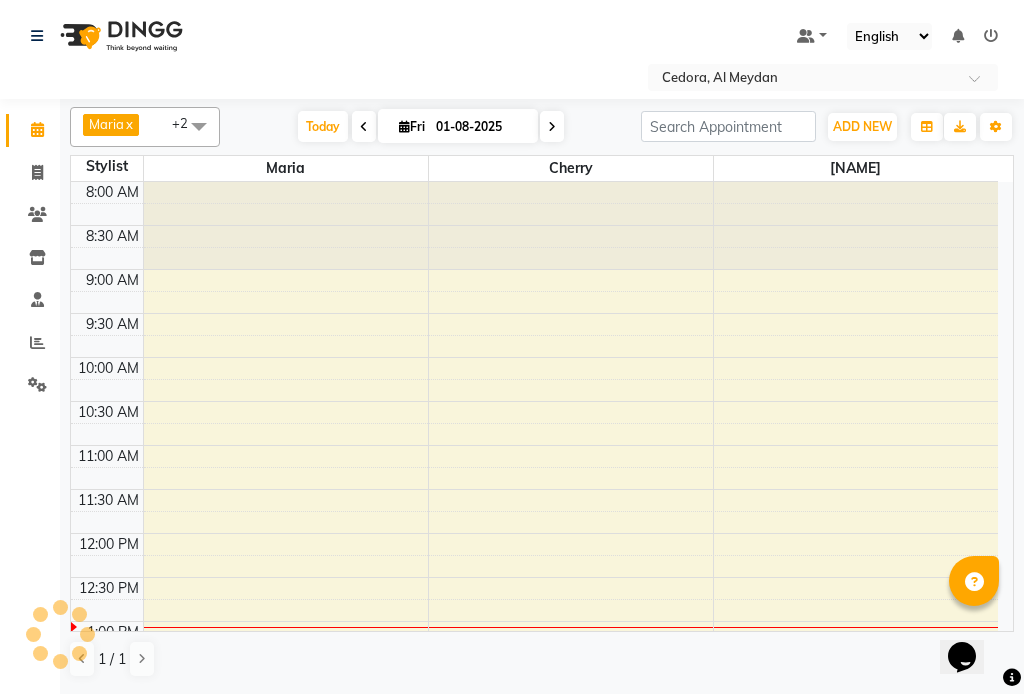 scroll, scrollTop: 441, scrollLeft: 0, axis: vertical 